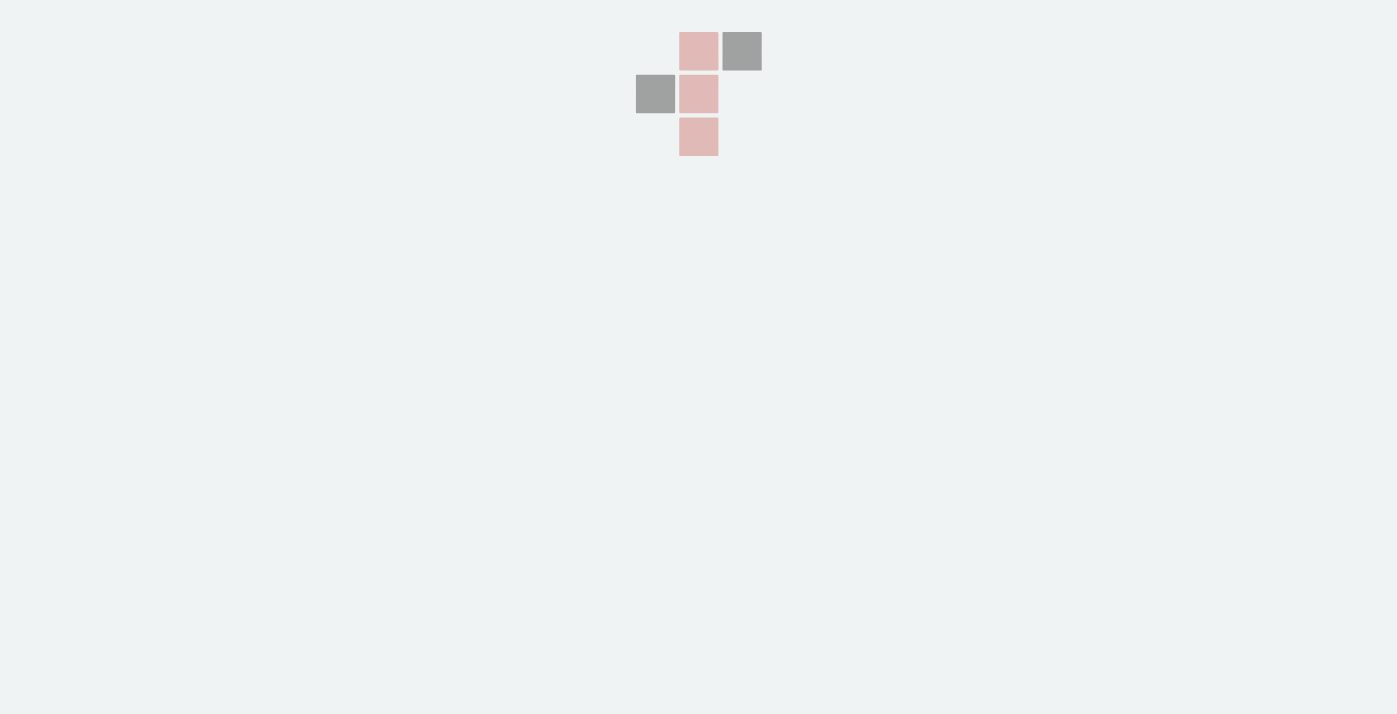 scroll, scrollTop: 0, scrollLeft: 0, axis: both 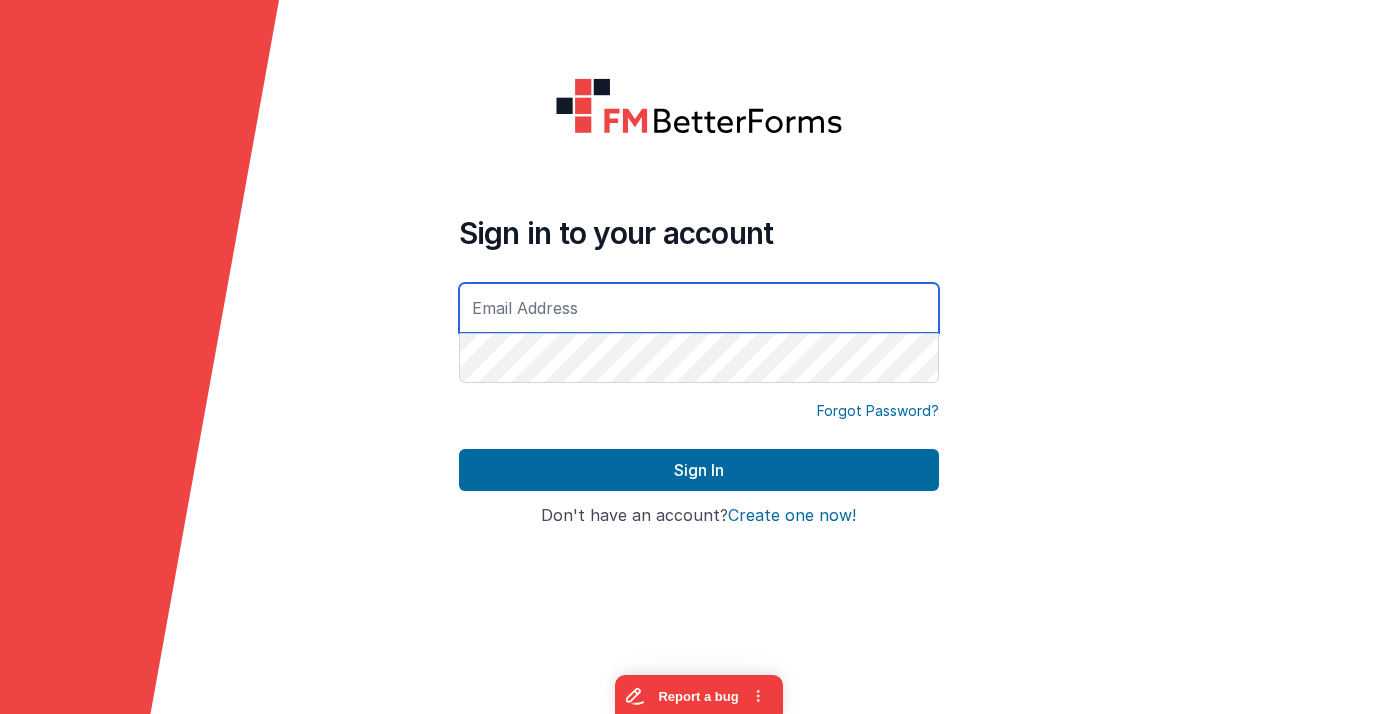 click at bounding box center [0, 714] 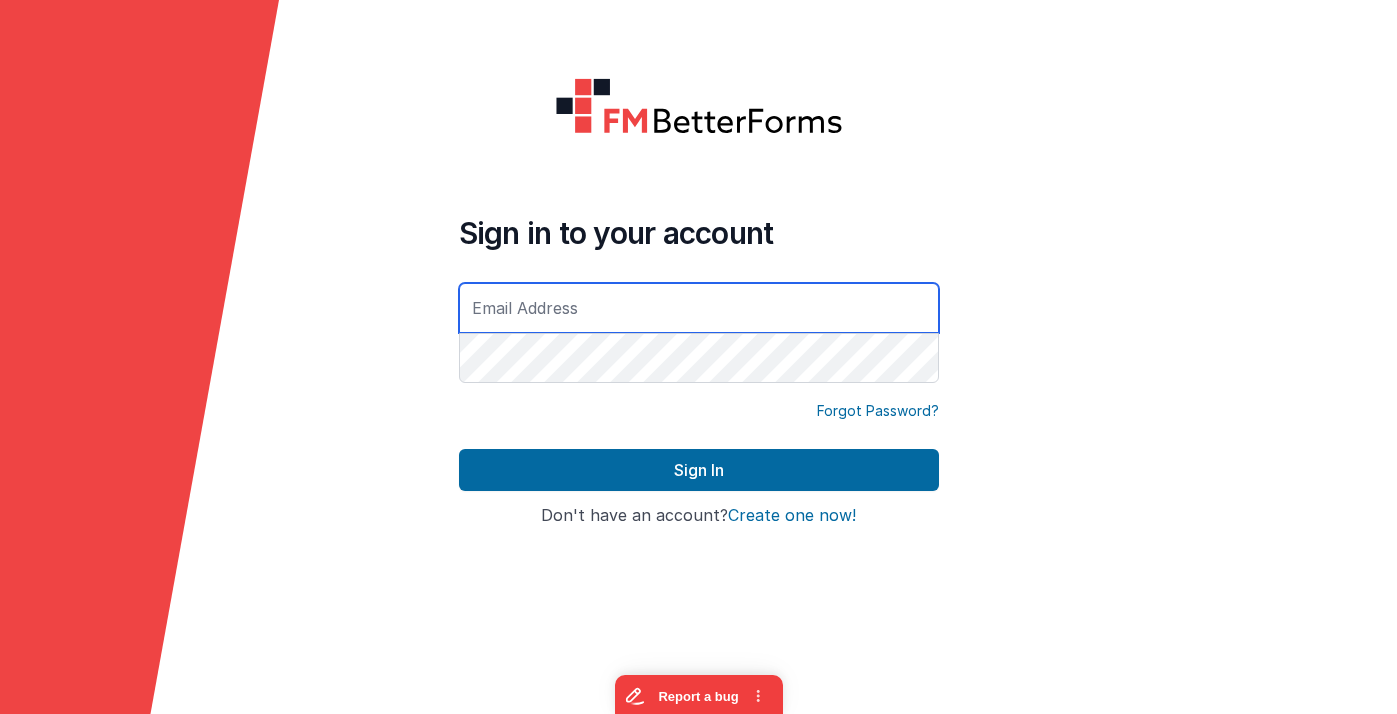 type on "mrdelfs@gmail.com" 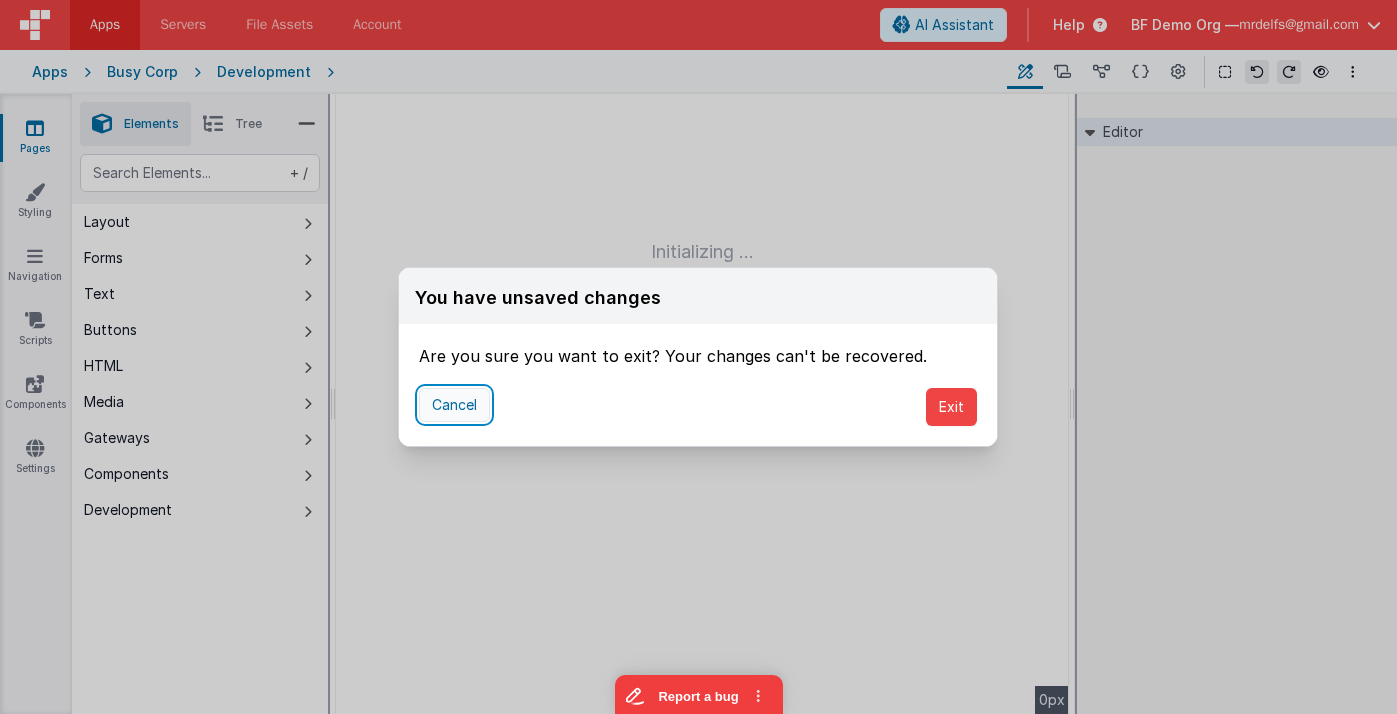 click on "Cancel" at bounding box center [454, 405] 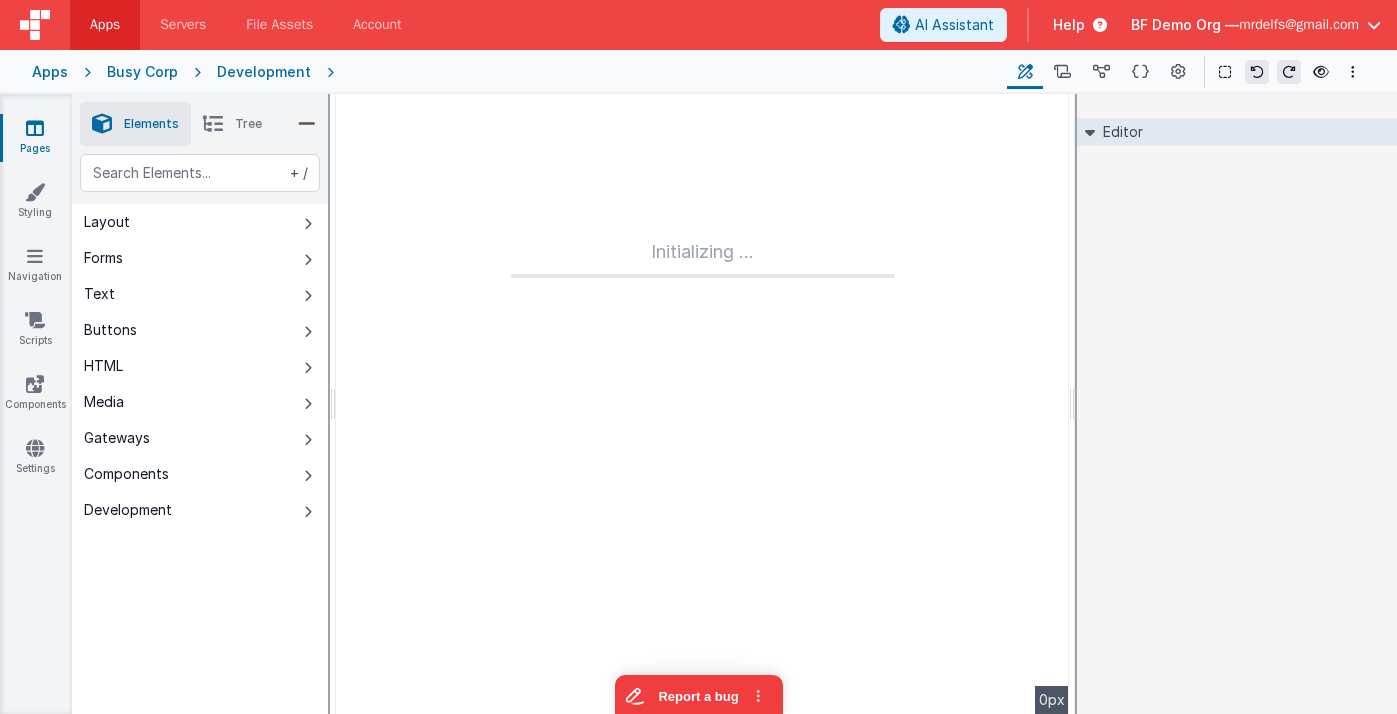 click on "Pages" at bounding box center [35, 138] 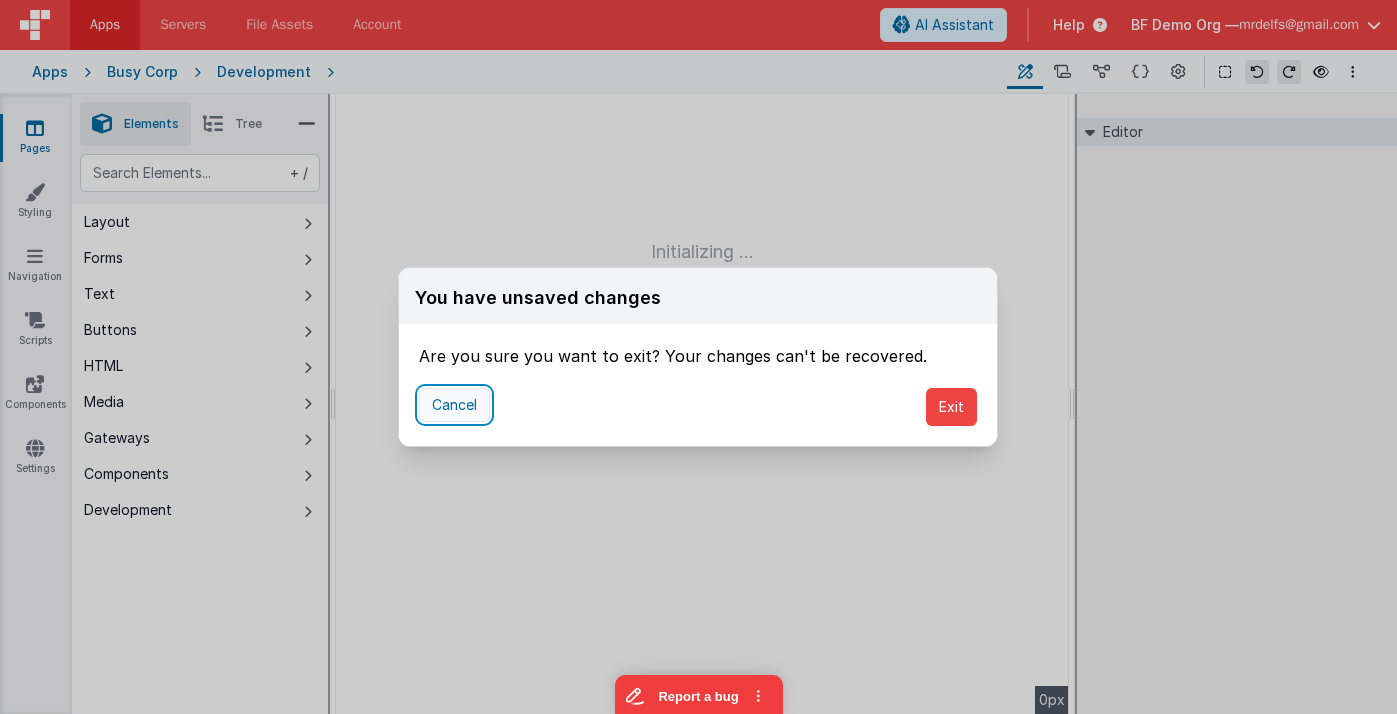 click on "Cancel" at bounding box center (454, 405) 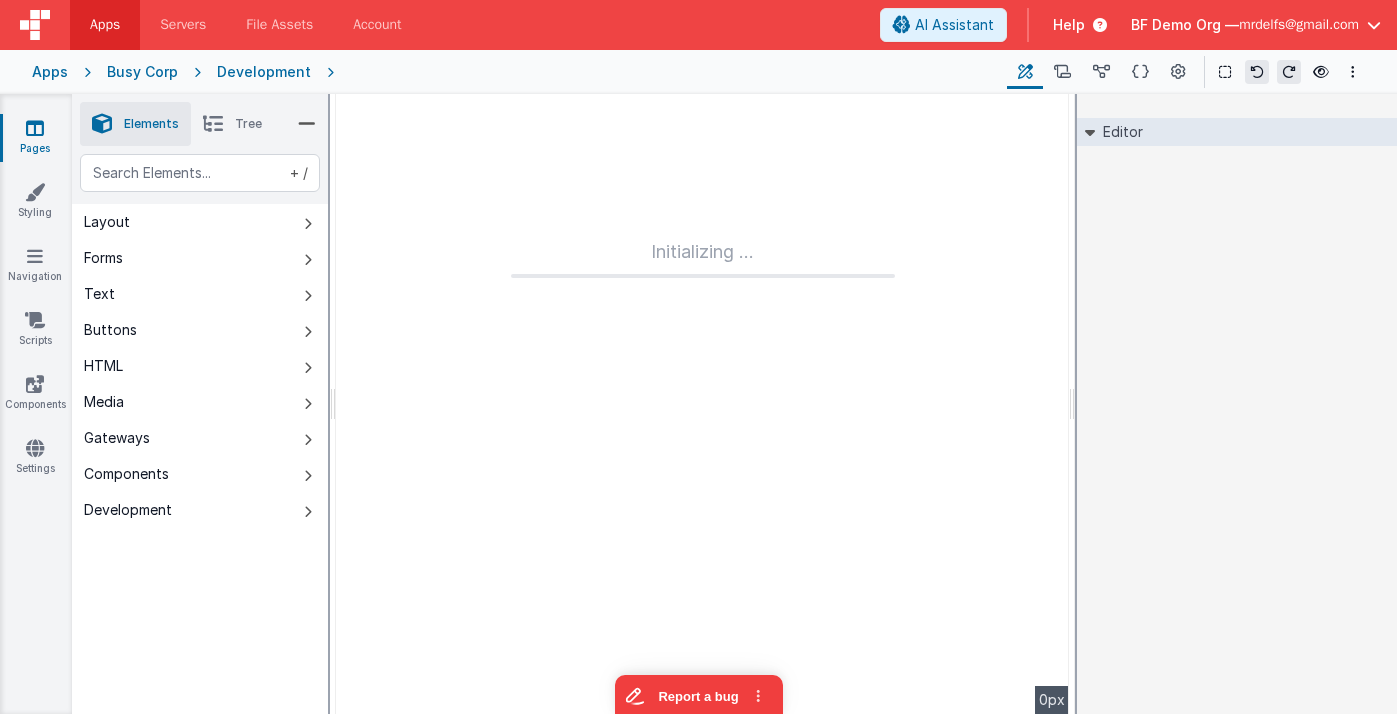 click on "Pages" at bounding box center [35, 138] 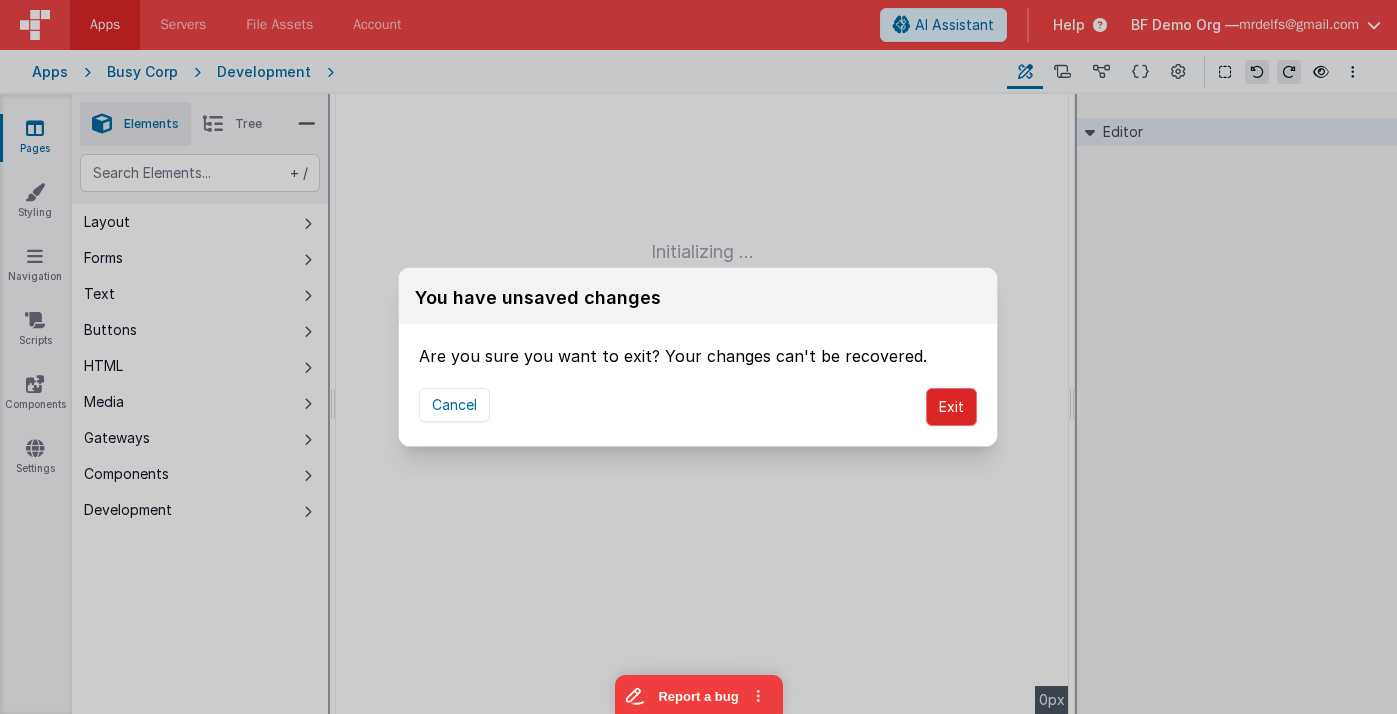 click on "Exit" at bounding box center (951, 407) 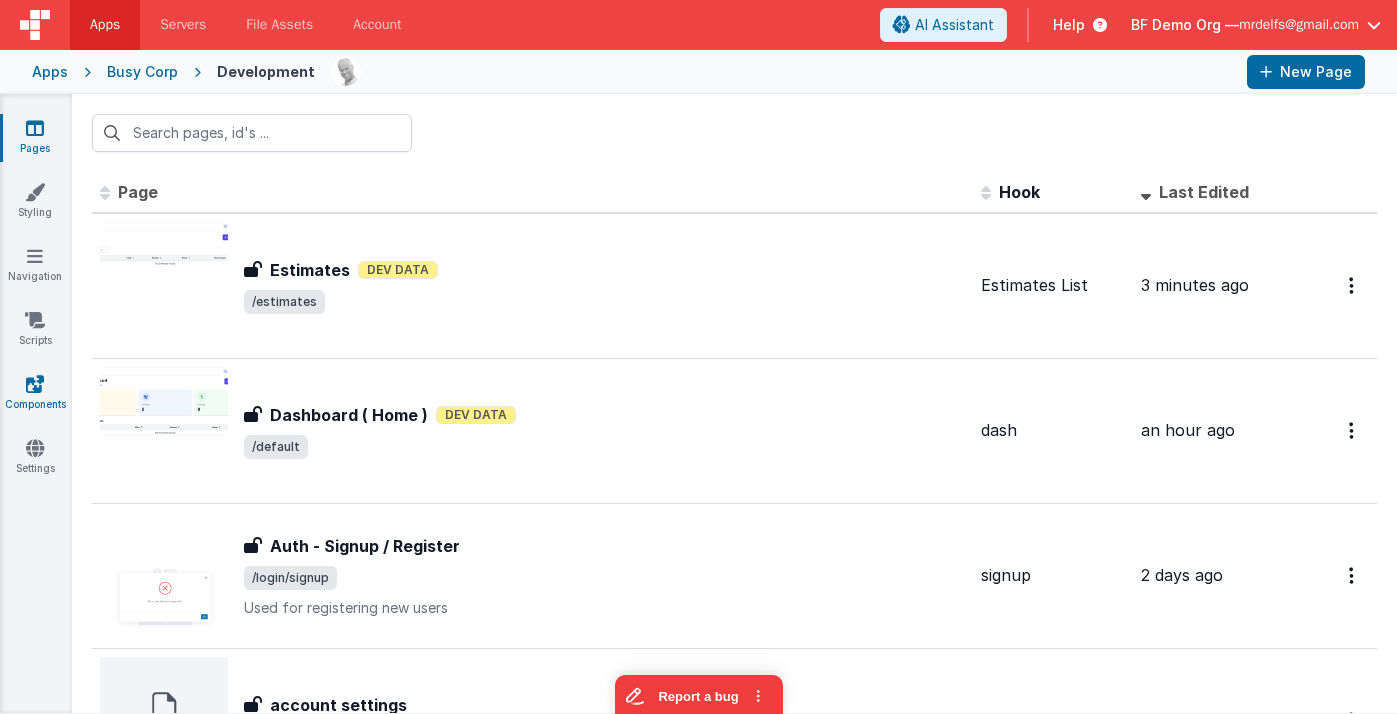 scroll, scrollTop: 1, scrollLeft: 0, axis: vertical 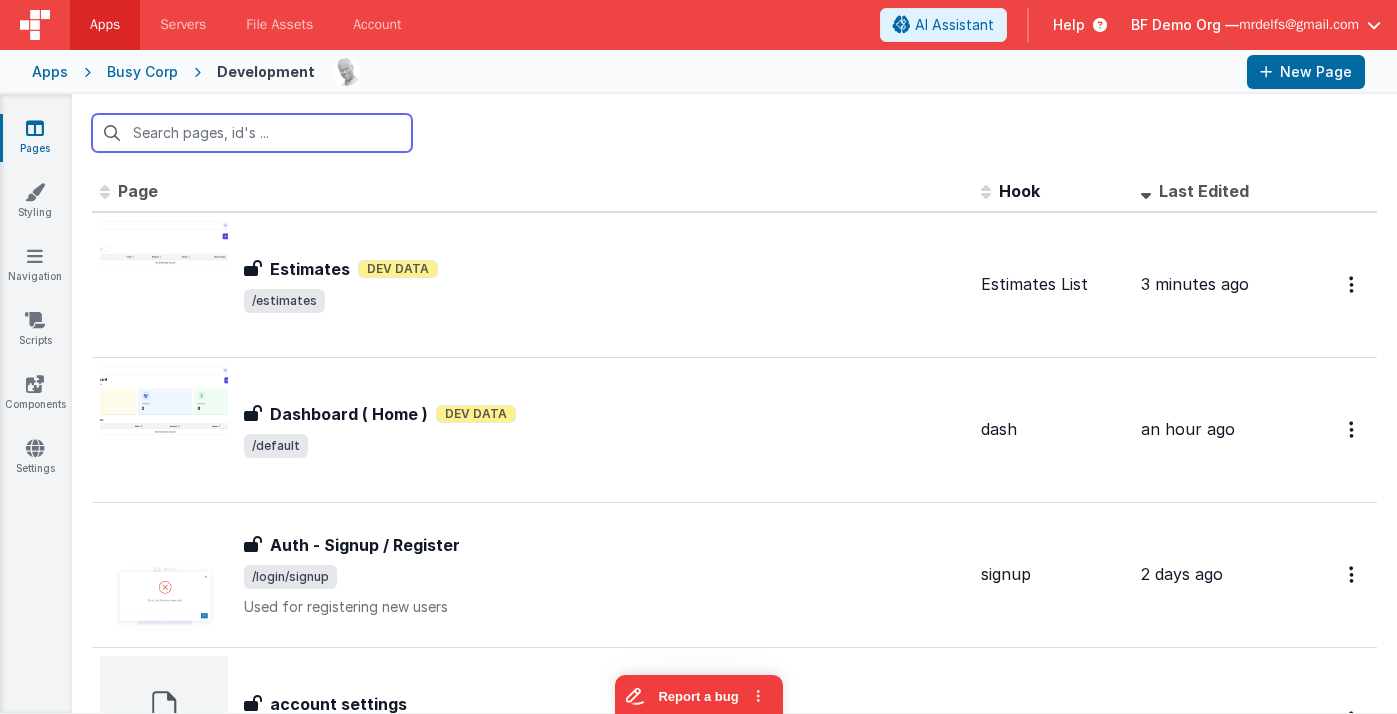 click at bounding box center (252, 133) 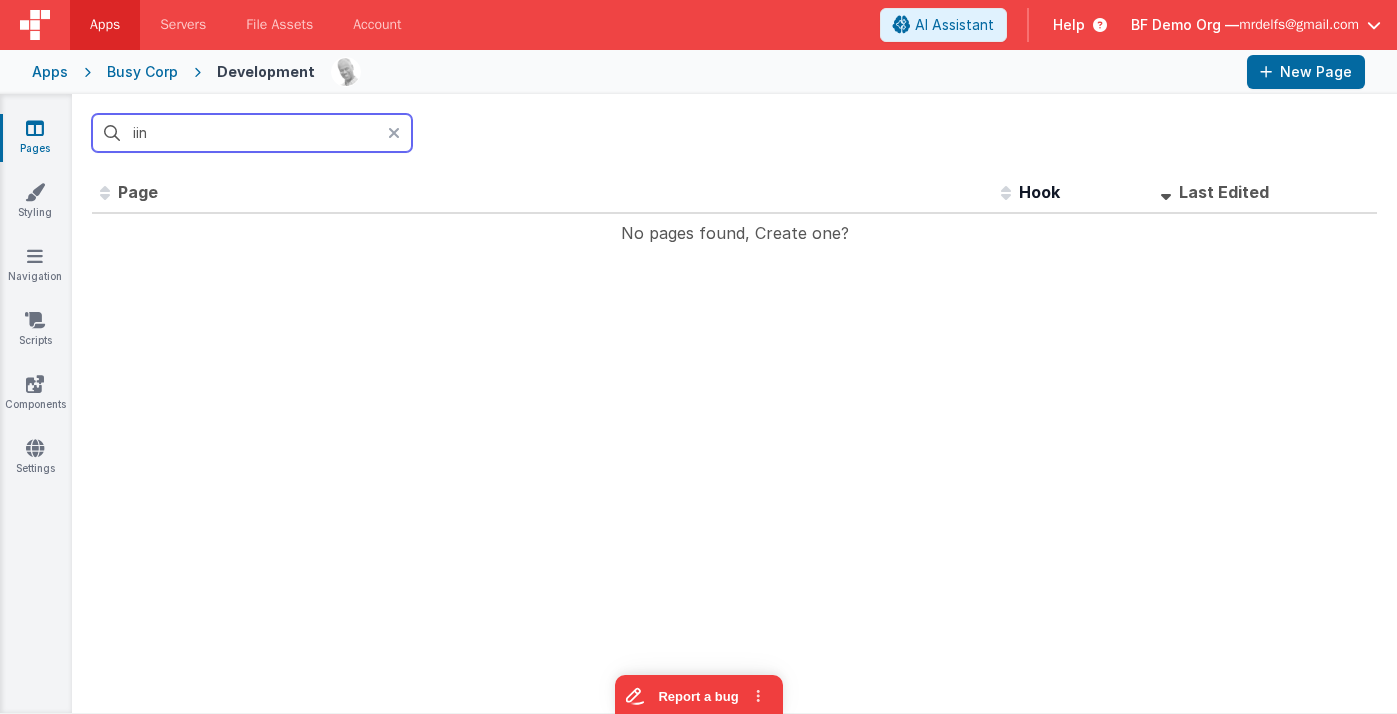 type on "iinv" 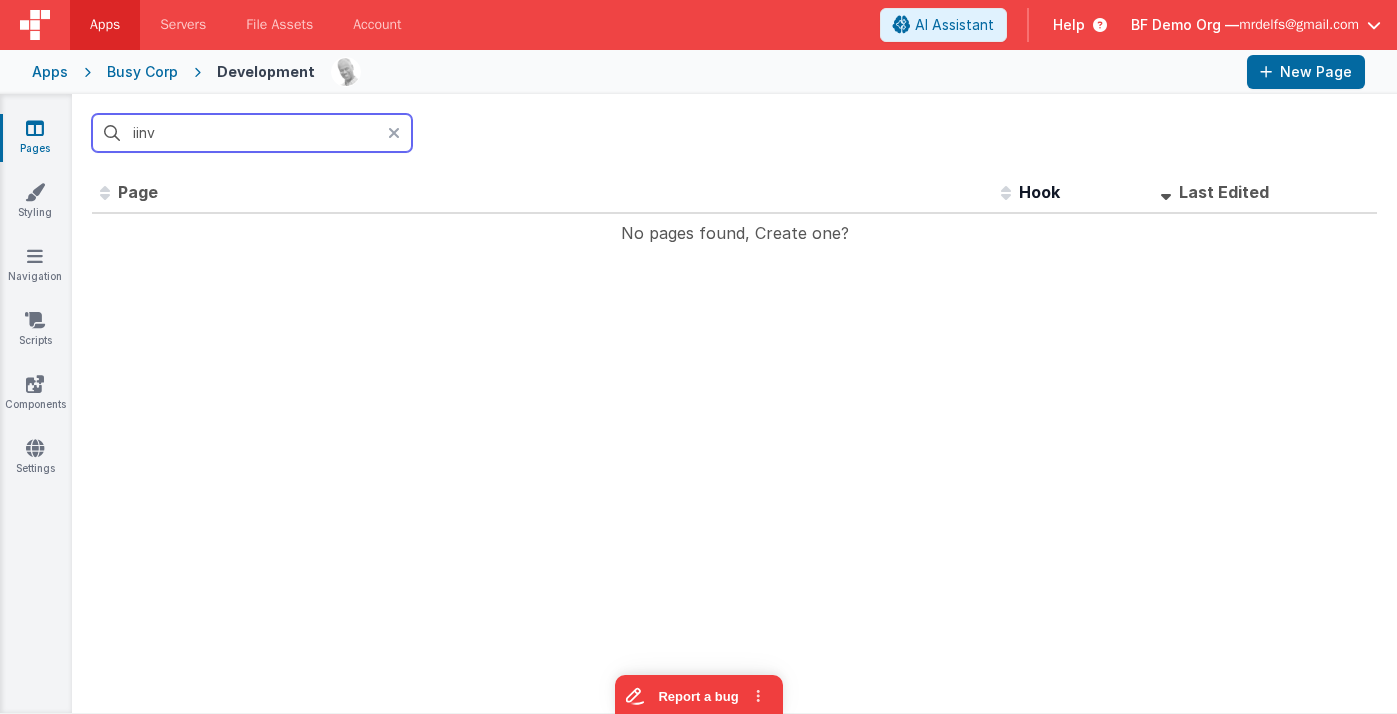 scroll, scrollTop: 0, scrollLeft: 0, axis: both 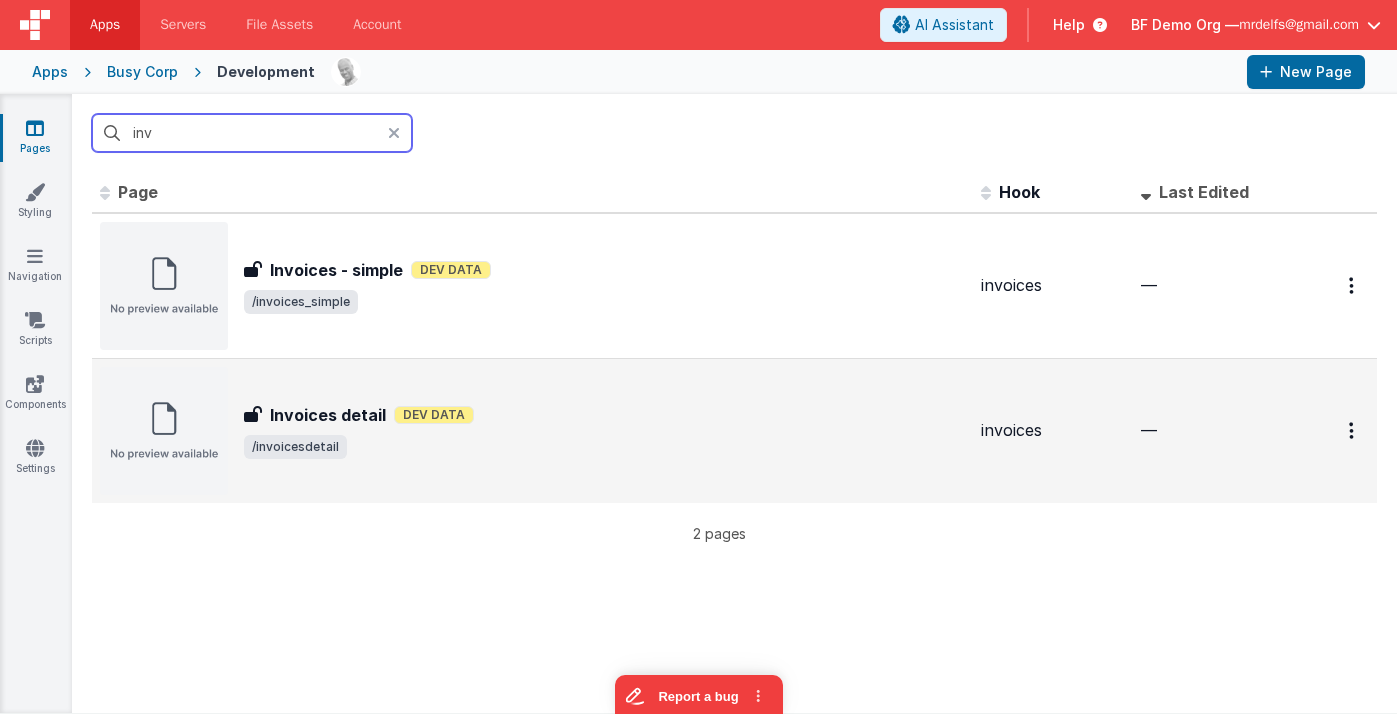 type on "inv" 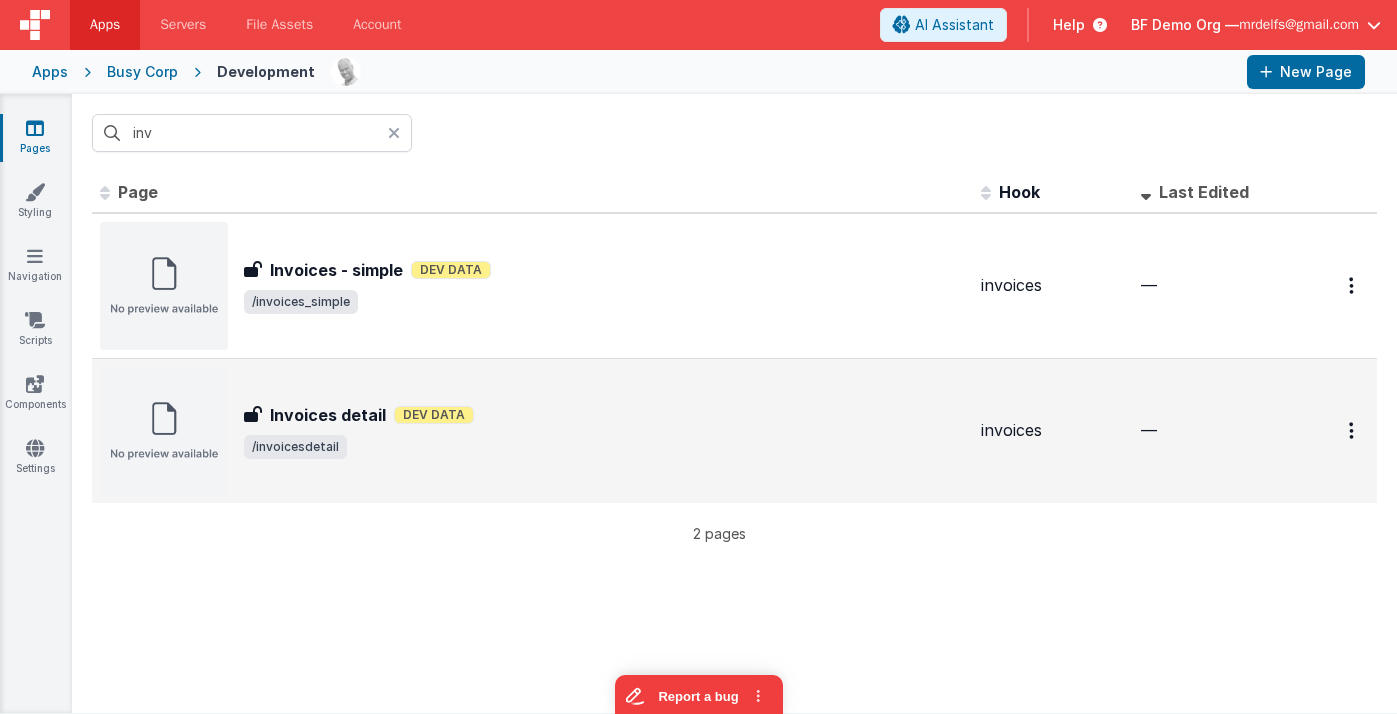 click on "Invoices detail
Invoices detail
Dev Data
/invoicesdetail" at bounding box center (532, 431) 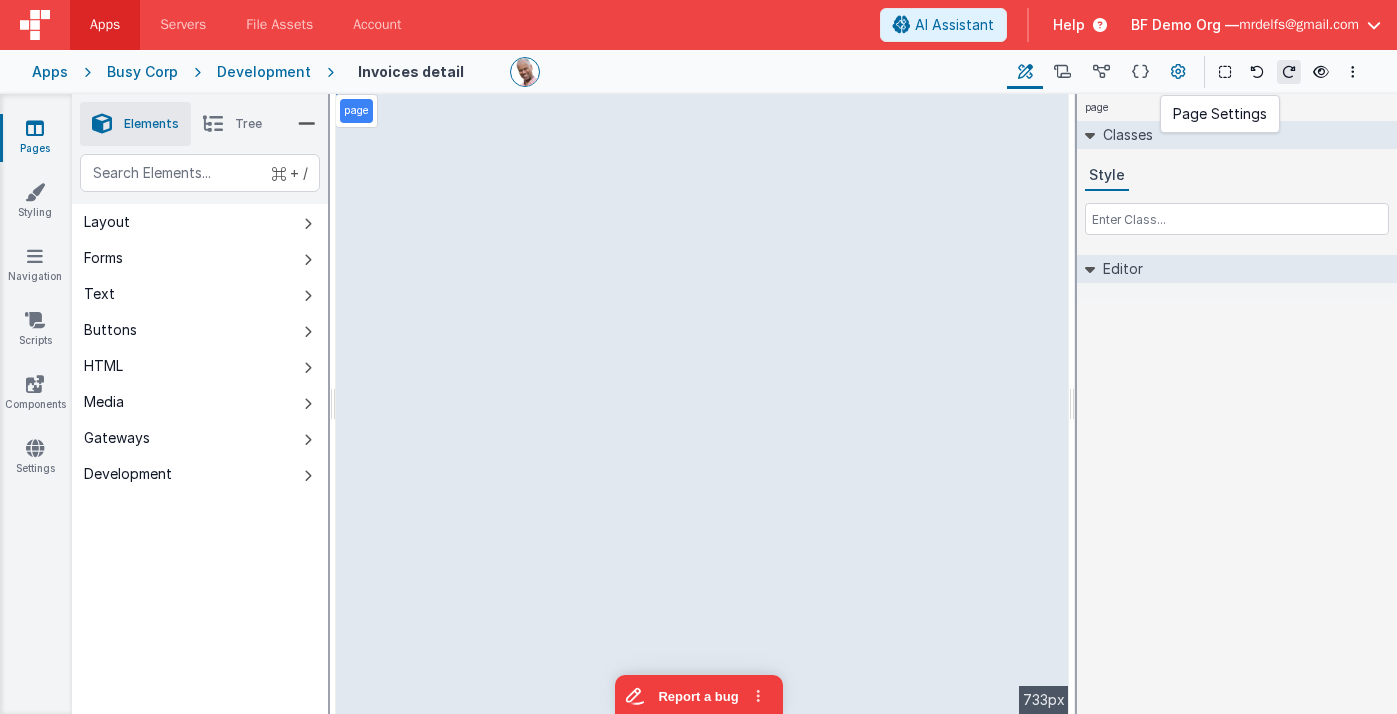 click at bounding box center (1178, 72) 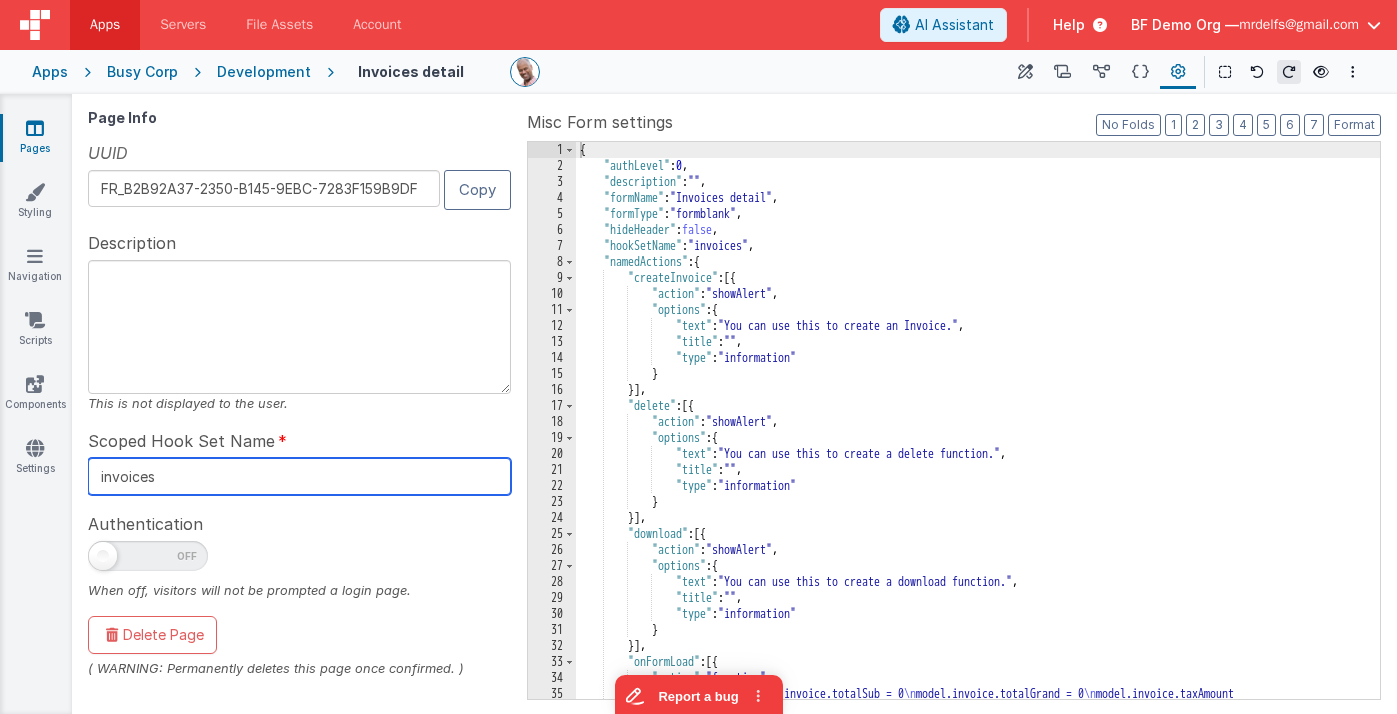 drag, startPoint x: 187, startPoint y: 477, endPoint x: 176, endPoint y: 496, distance: 21.954498 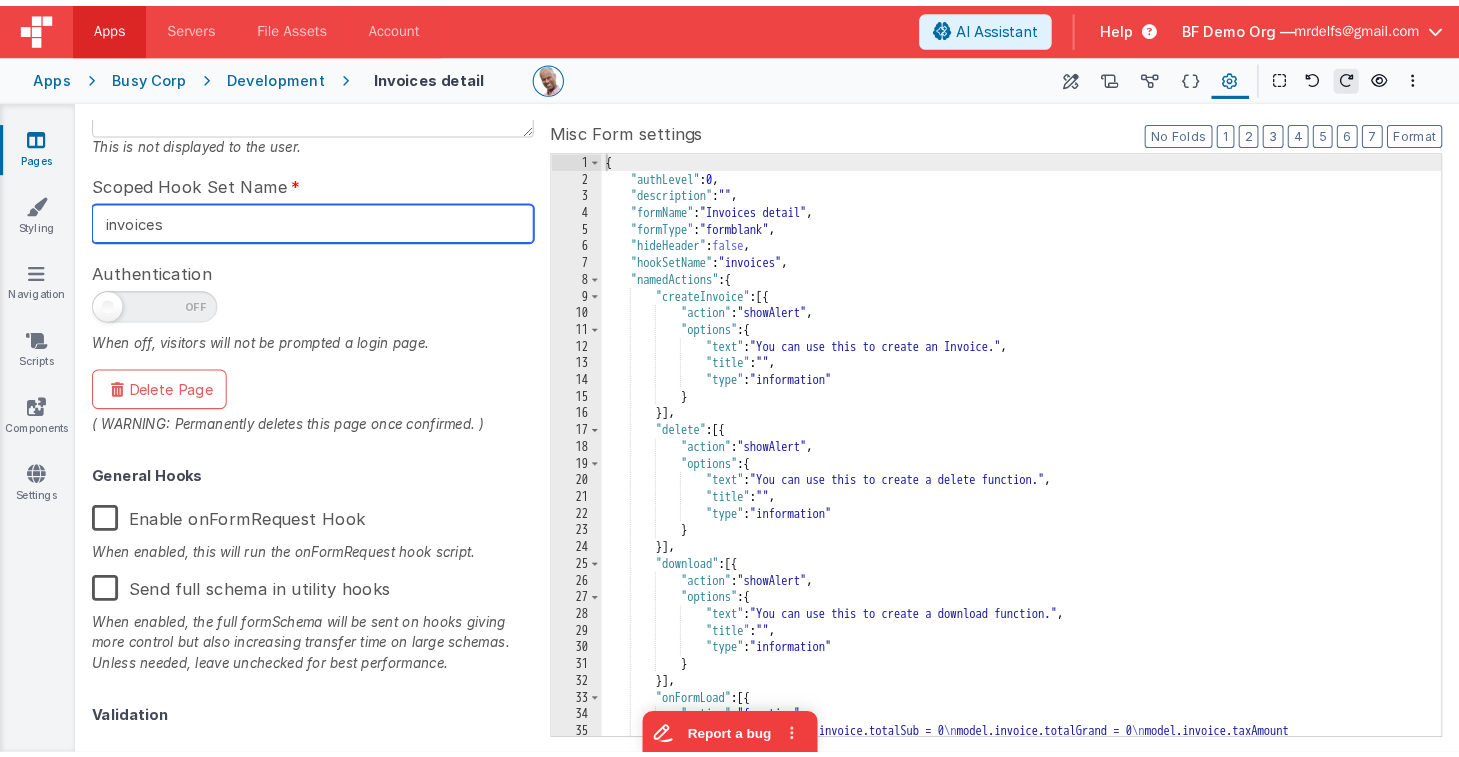 scroll, scrollTop: 274, scrollLeft: 0, axis: vertical 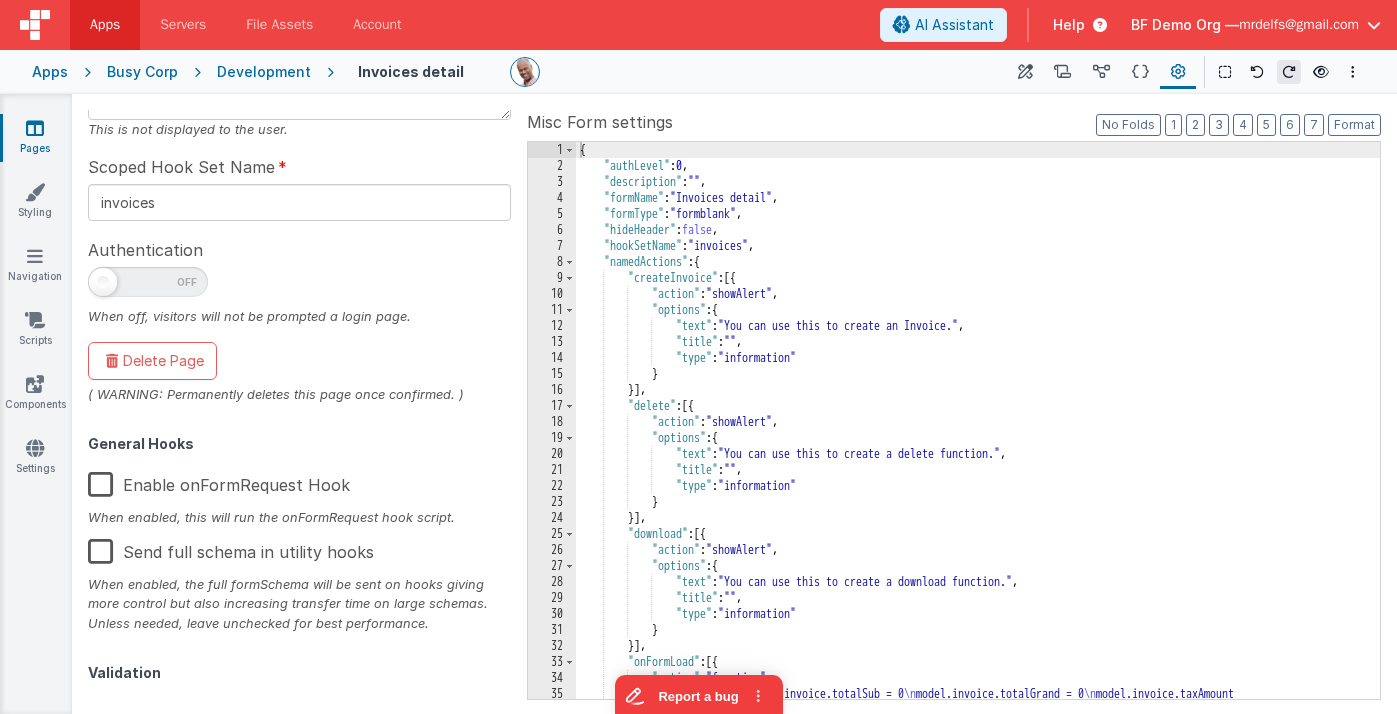 click on "Enable onFormRequest Hook" at bounding box center [219, 481] 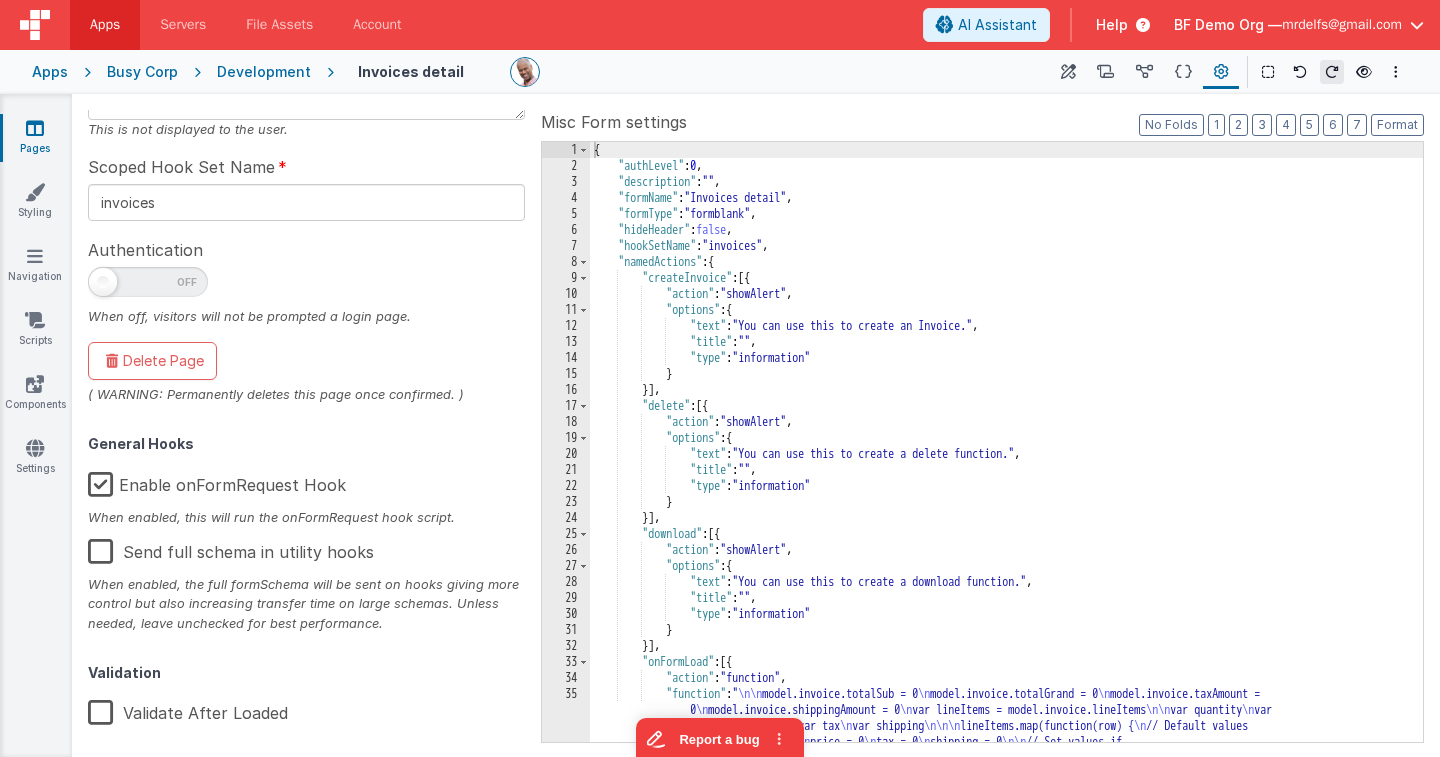 drag, startPoint x: 1069, startPoint y: 71, endPoint x: 580, endPoint y: 14, distance: 492.31088 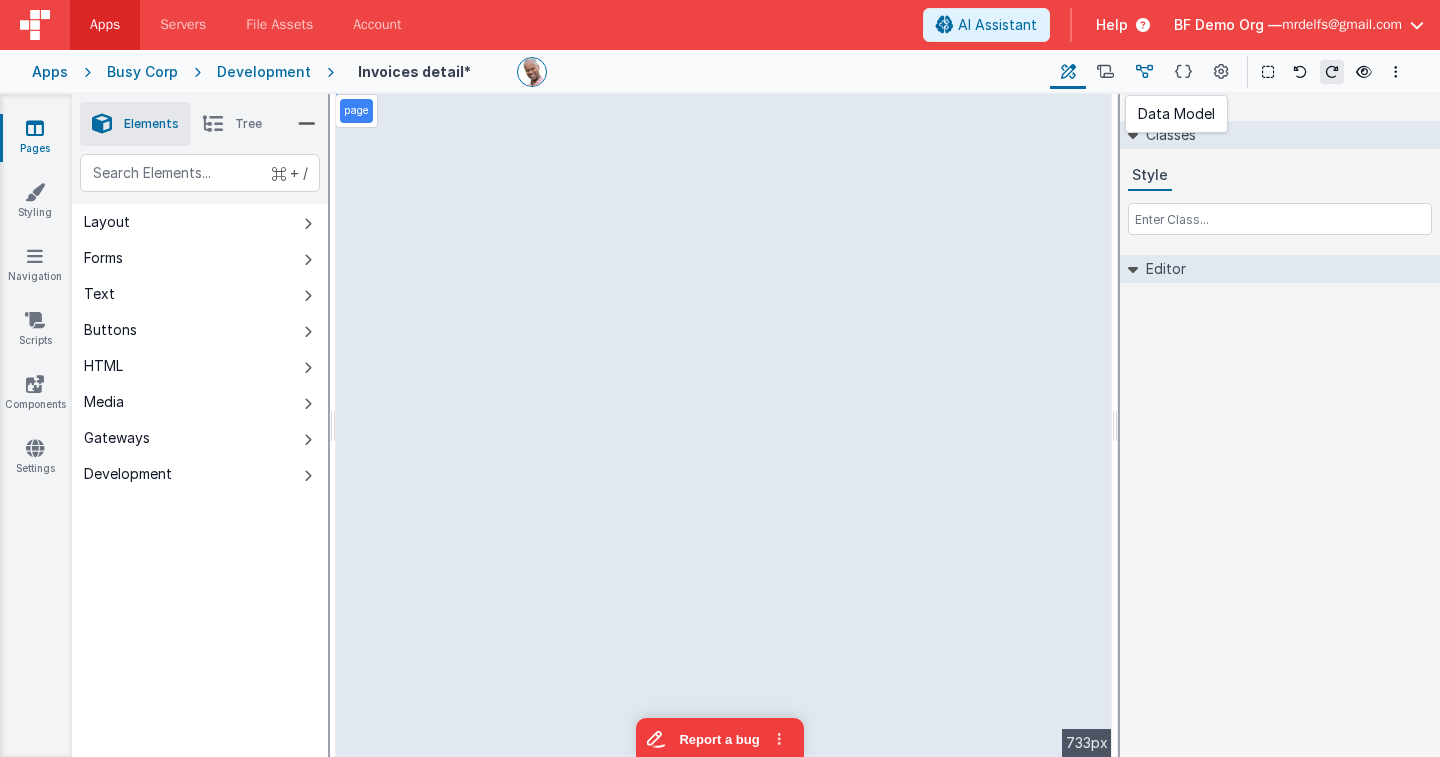 click at bounding box center (1144, 72) 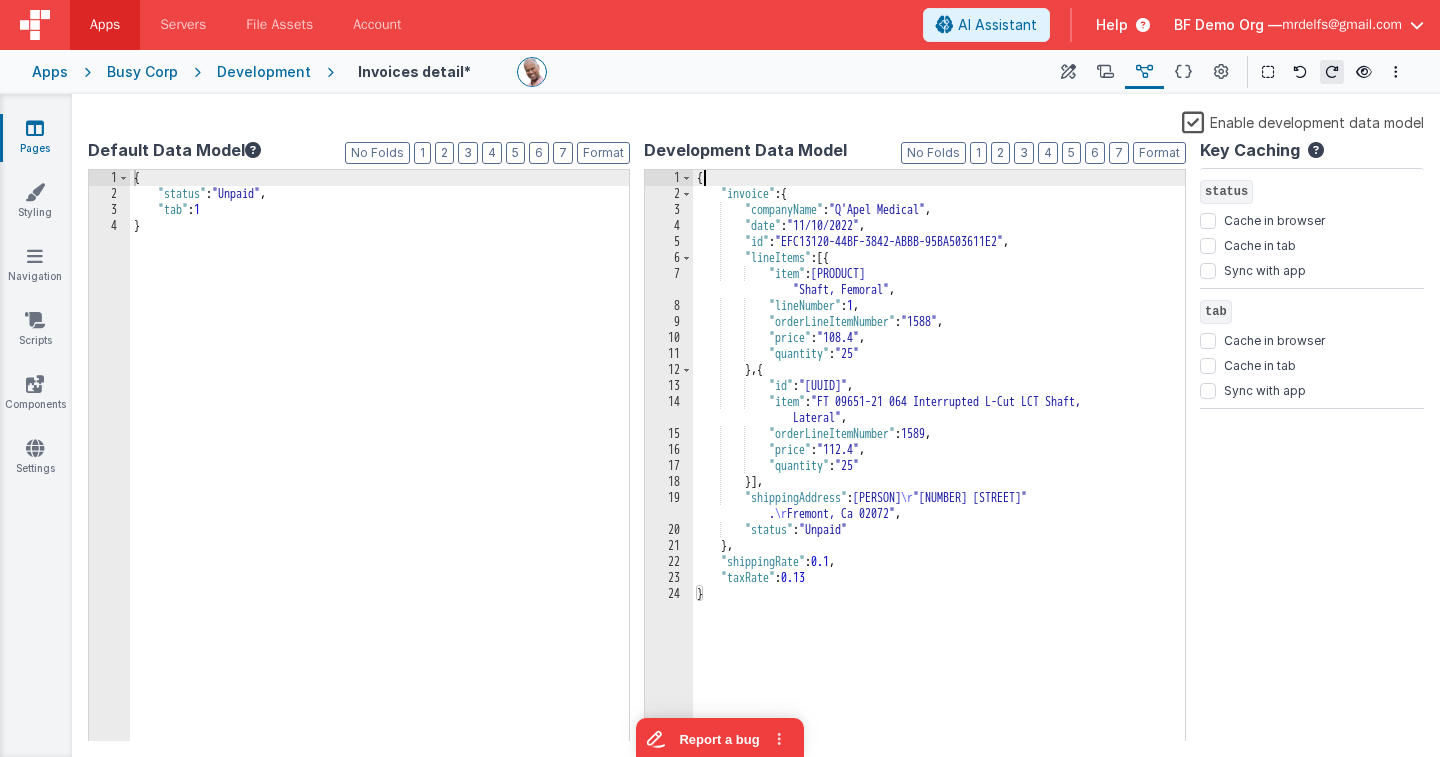 click on "{      "invoice" :  {           "companyName" :  "Q'Apel Medical" ,           "date" :  "11/10/2022" ,           "id" :  "EFC13120-44BF-3842-ABBB-95BA503611E2" ,           "lineItems" :  [{                "item" :  "CS 01175-01 074 Interrupted Spiral Cut LCT                   Shaft, Femoral" ,                "lineNumber" :  1 ,                "orderLineItemNumber" :  "1588" ,                "price" :  "108.4" ,                "quantity" :  "25"           } ,  {                "id" :  "A86D3479-B2E5-904F-B2D9-0523C8D0D856" ,                "item" :  "FT 09651-21 064 Interrupted L-Cut LCT Shaft,                   Lateral" ,                "orderLineItemNumber" :  "1589" ,                "price" :  "112.4" ,                "quantity" :  "25"           }] ,           "shippingAddress" :  "Edsel San Diego  4245 Technology Dr              .  Fremont, Ca 02072" ,           "status" :  "Unpaid"      } ,      "shippingRate" :  0.1 ,      "taxRate" :  0.13 }" at bounding box center [939, 472] 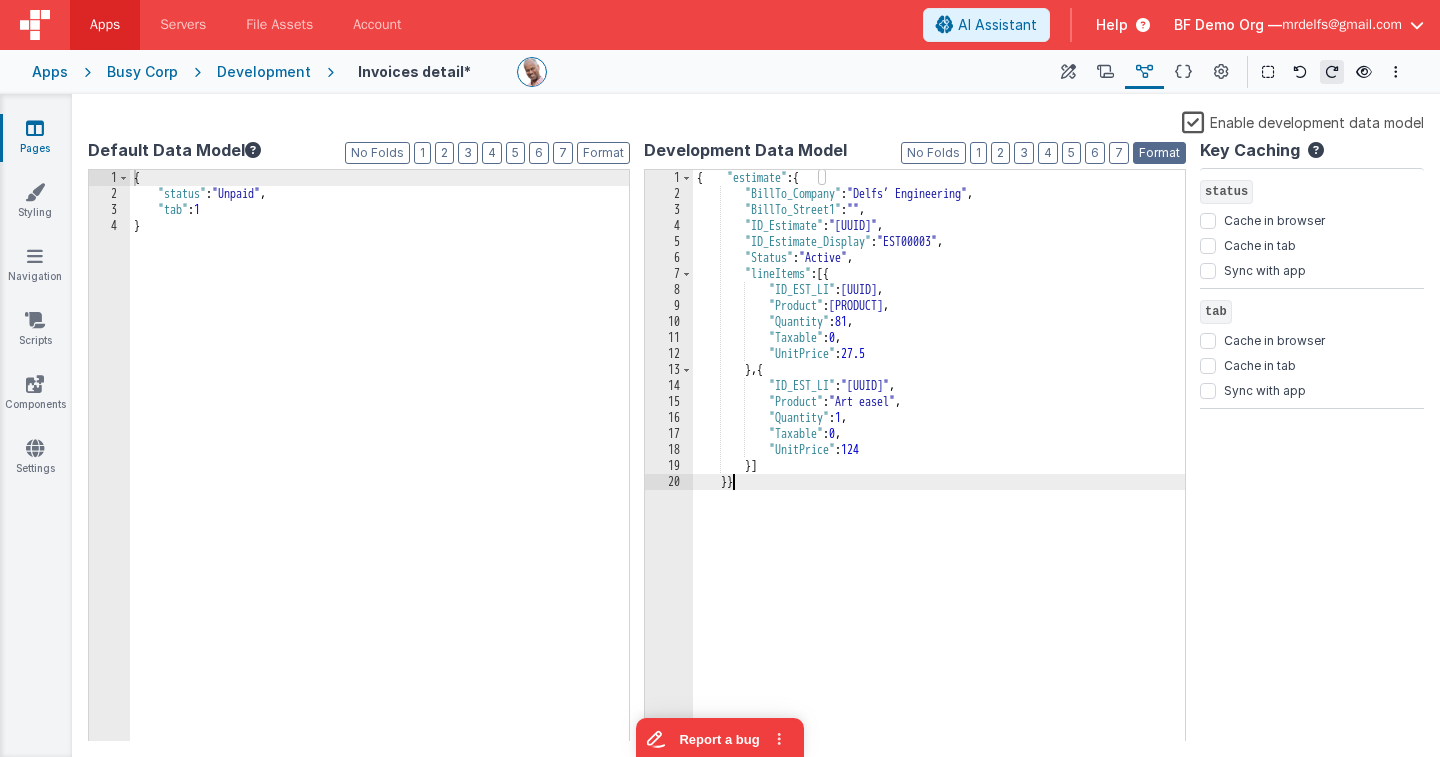 click on "Format" at bounding box center [1159, 153] 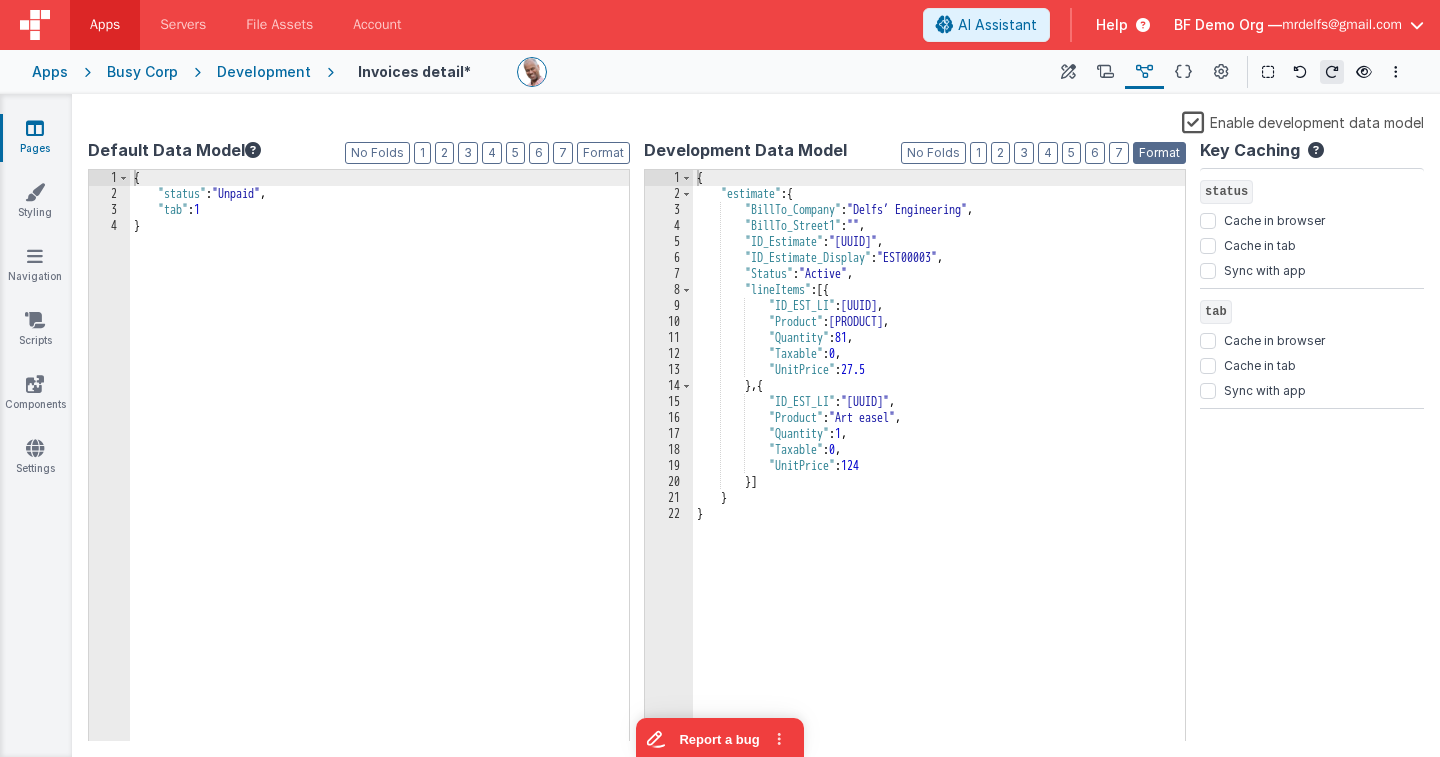 type 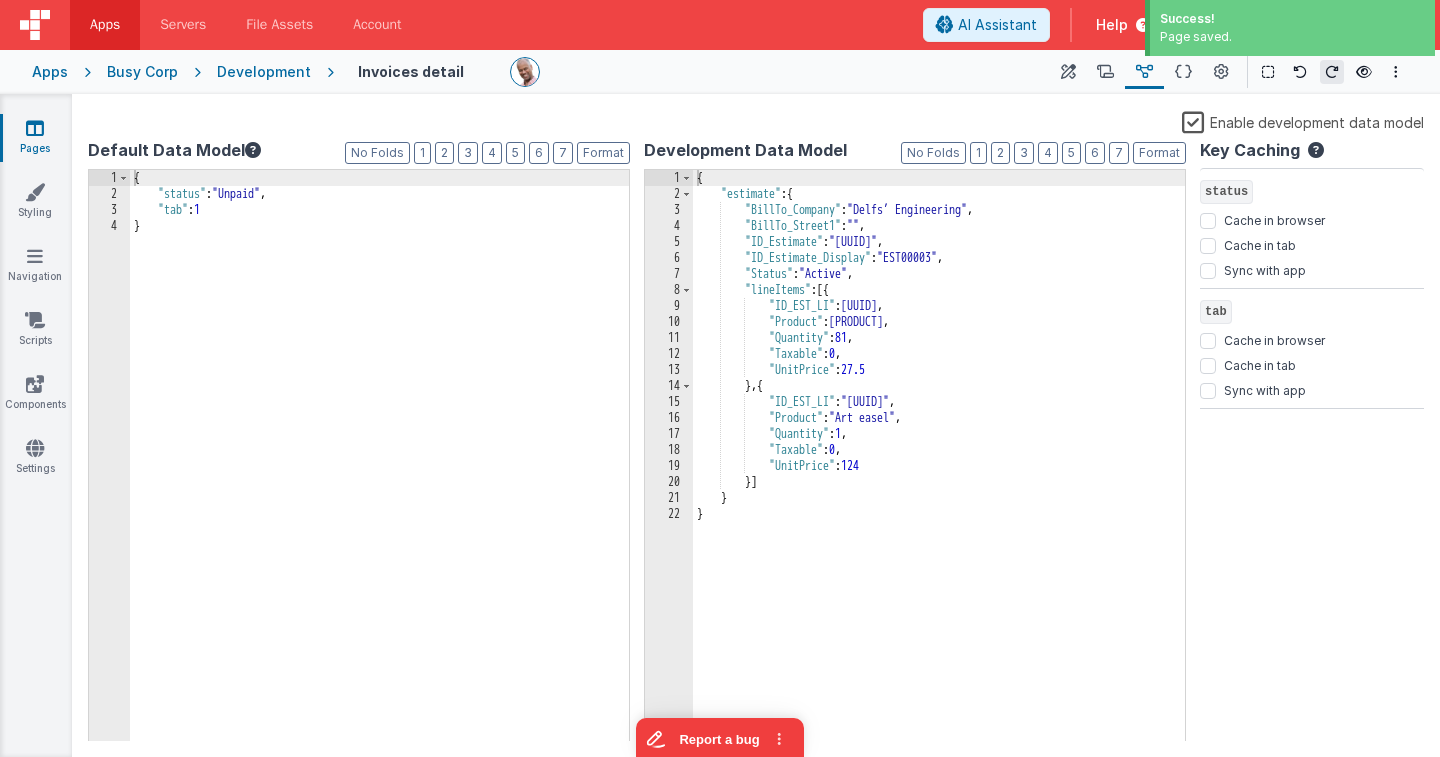 click on "Development Data Model Format
7
6
5
4
3
2
1
No Folds
1 2 3 4 5 6 7 8 9 10 11 12 13 14 15 16 17 18 19 20 21 22 {      "estimate" :  {           "BillTo_Company" :  "[COMPANY]" ,           "BillTo_Street1" :  "" ,           "ID_Estimate" :  "[UUID]" ,           "ID_Estimate_Display" :  "EST00003" ,           "Status" :  "Active" ,           "lineItems" :  [{
:" at bounding box center [756, 425] 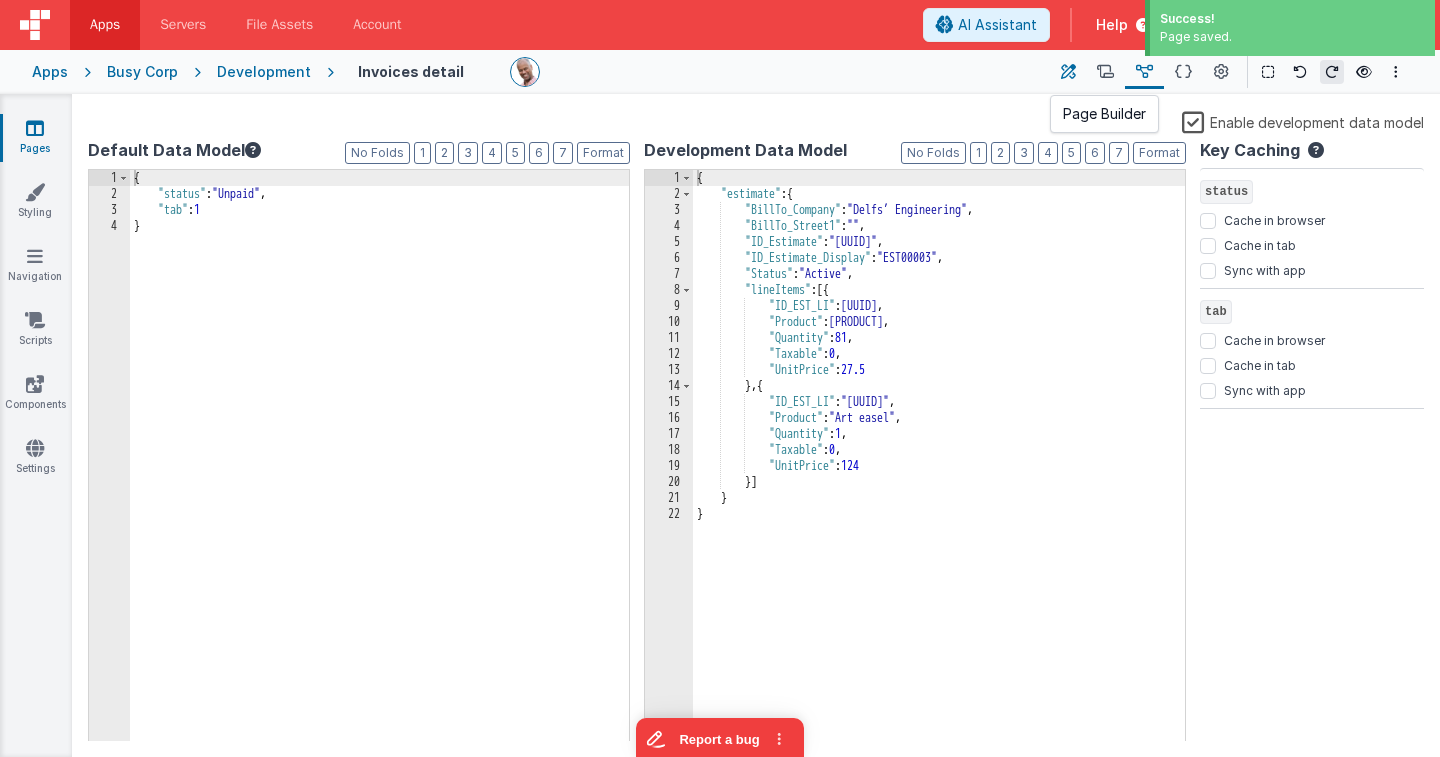 click at bounding box center [1068, 72] 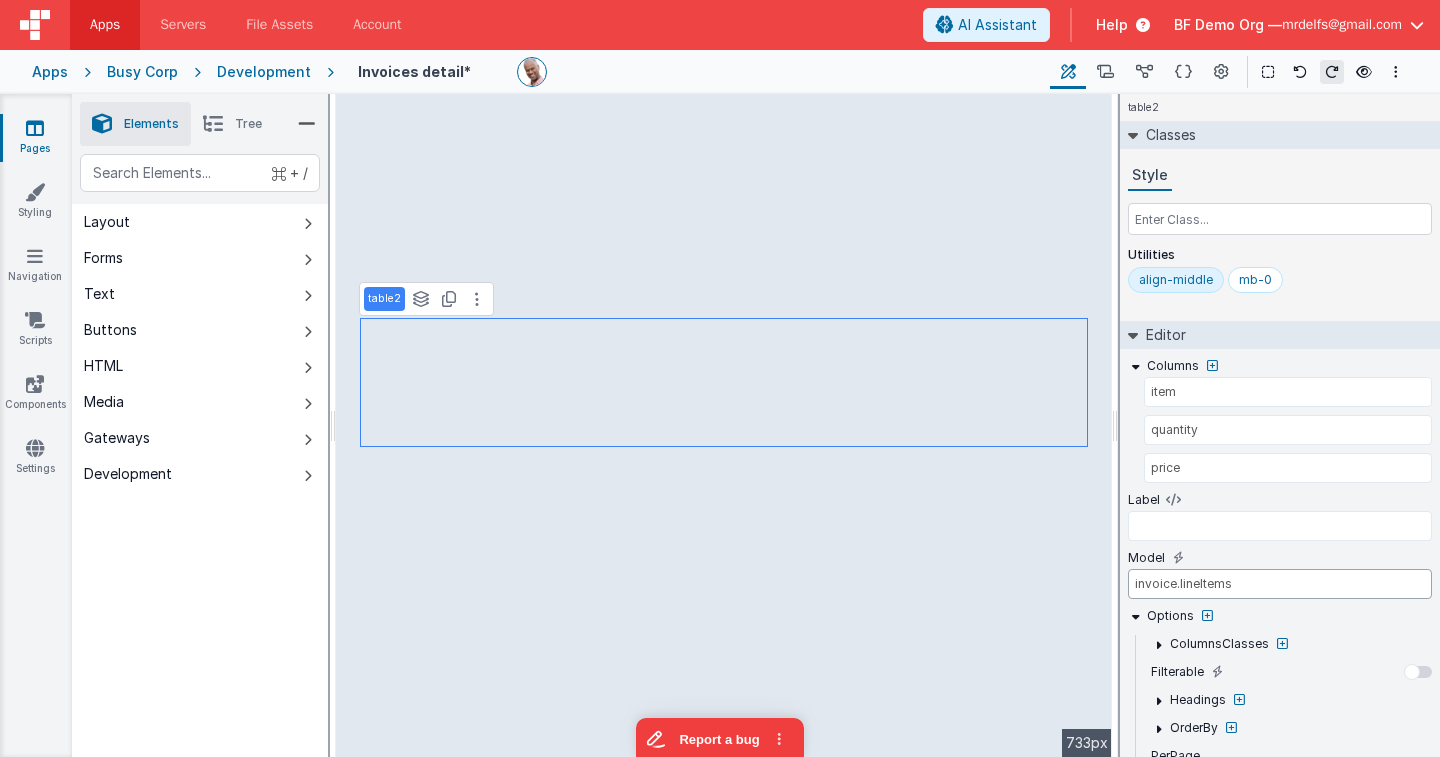 click on "invoice.lineItems" at bounding box center [1280, 584] 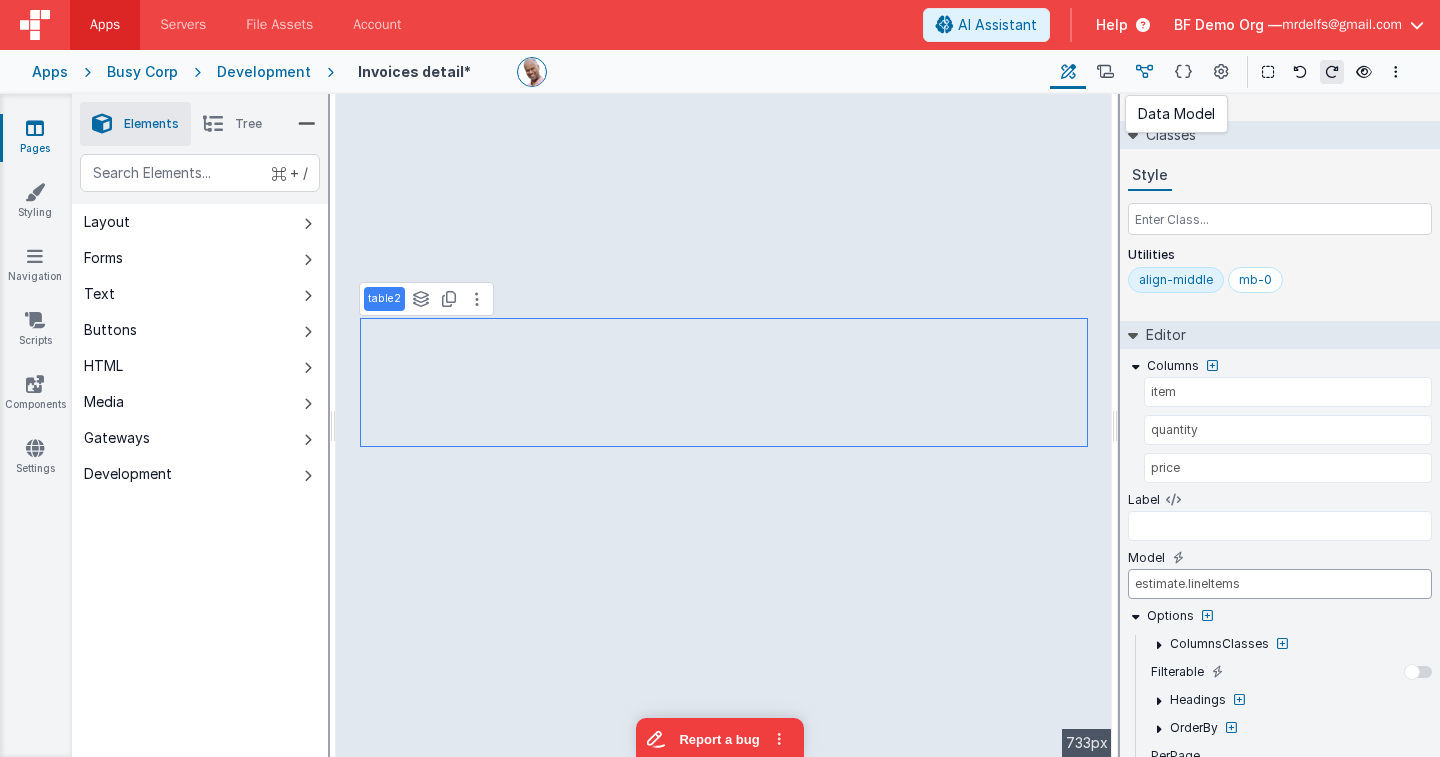 type on "estimate.lineItems" 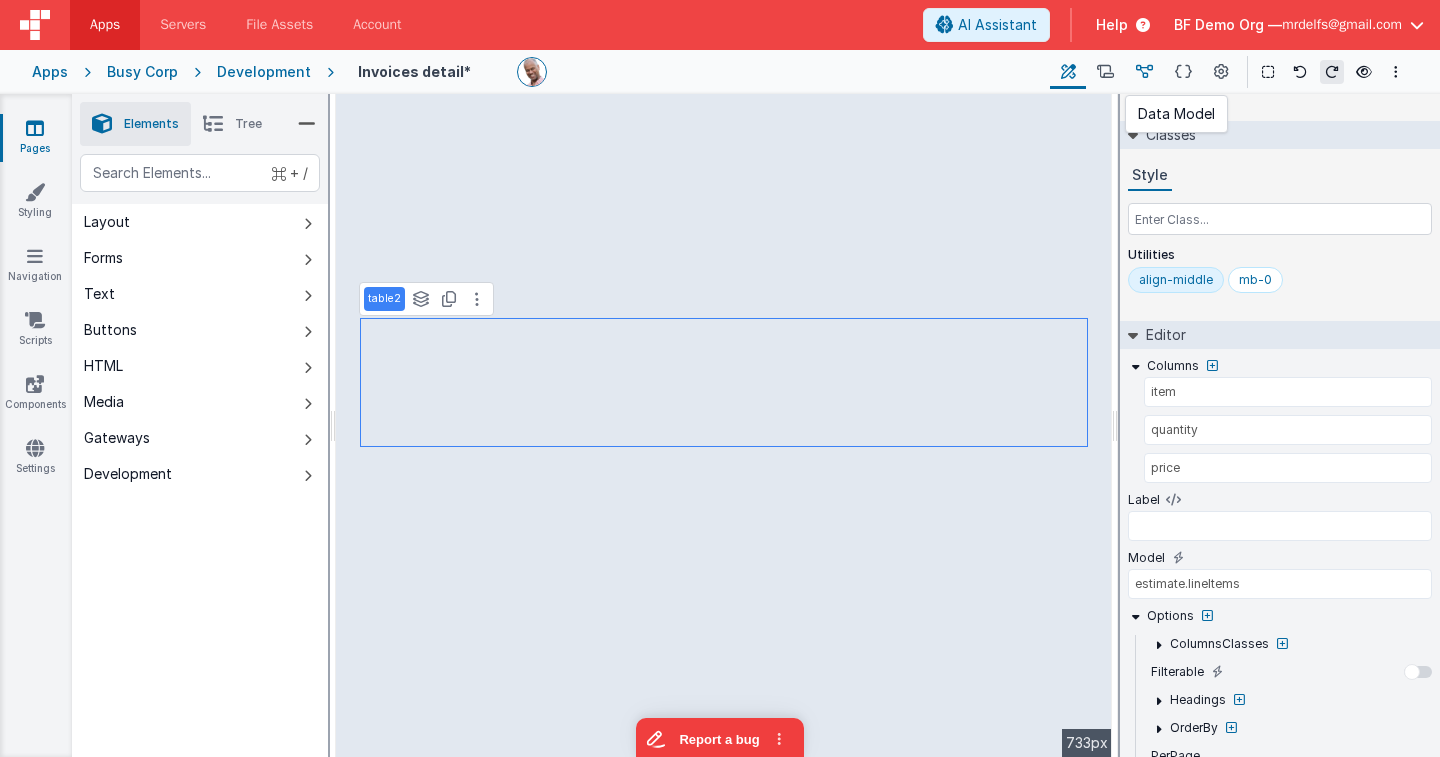 click at bounding box center (1144, 72) 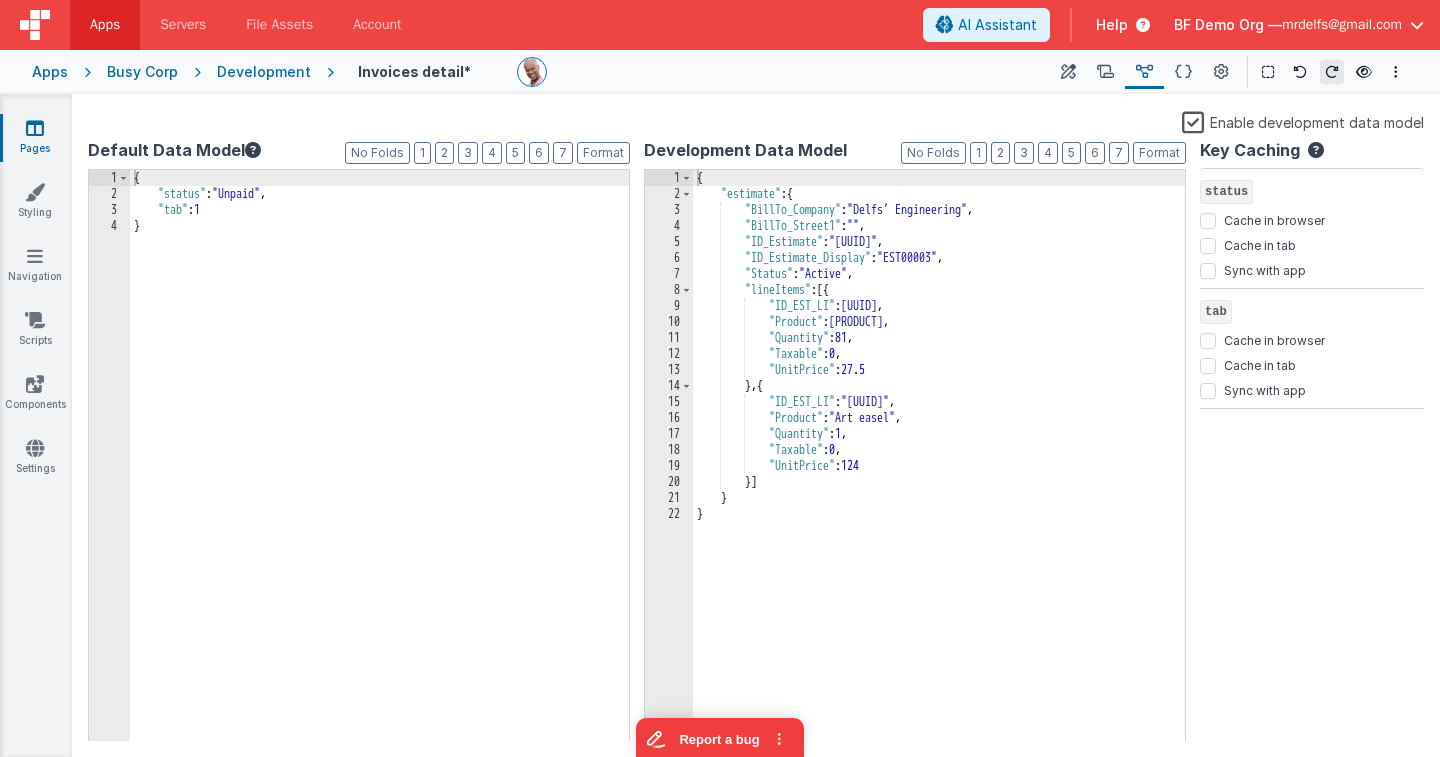 click on "{      "estimate" :  {           "BillTo_Company" :  "Delfs’ Engineering" ,           "BillTo_Street1" :  "" ,           "ID_Estimate" :  "F94FB9A9-E5F6-4C42-B87D-BEC57C475227" ,           "ID_Estimate_Display" :  "EST00003" ,           "Status" :  "Active" ,           "lineItems" :  [{                "ID_EST_LI" :  "4D5F69B9-5DF9-48FF-8649-E921519C718F" ,                "Product" :  "Markers" ,                "Quantity" :  81 ,                "Taxable" :  0 ,                "UnitPrice" :  27.5           } ,  {                "ID_EST_LI" :  "150BBADE-2370-4F70-808E-8261346702A4" ,                "Product" :  "Art easel" ,                "Quantity" :  1 ,                "Taxable" :  0 ,                "UnitPrice" :  124           }]      } }" at bounding box center [939, 472] 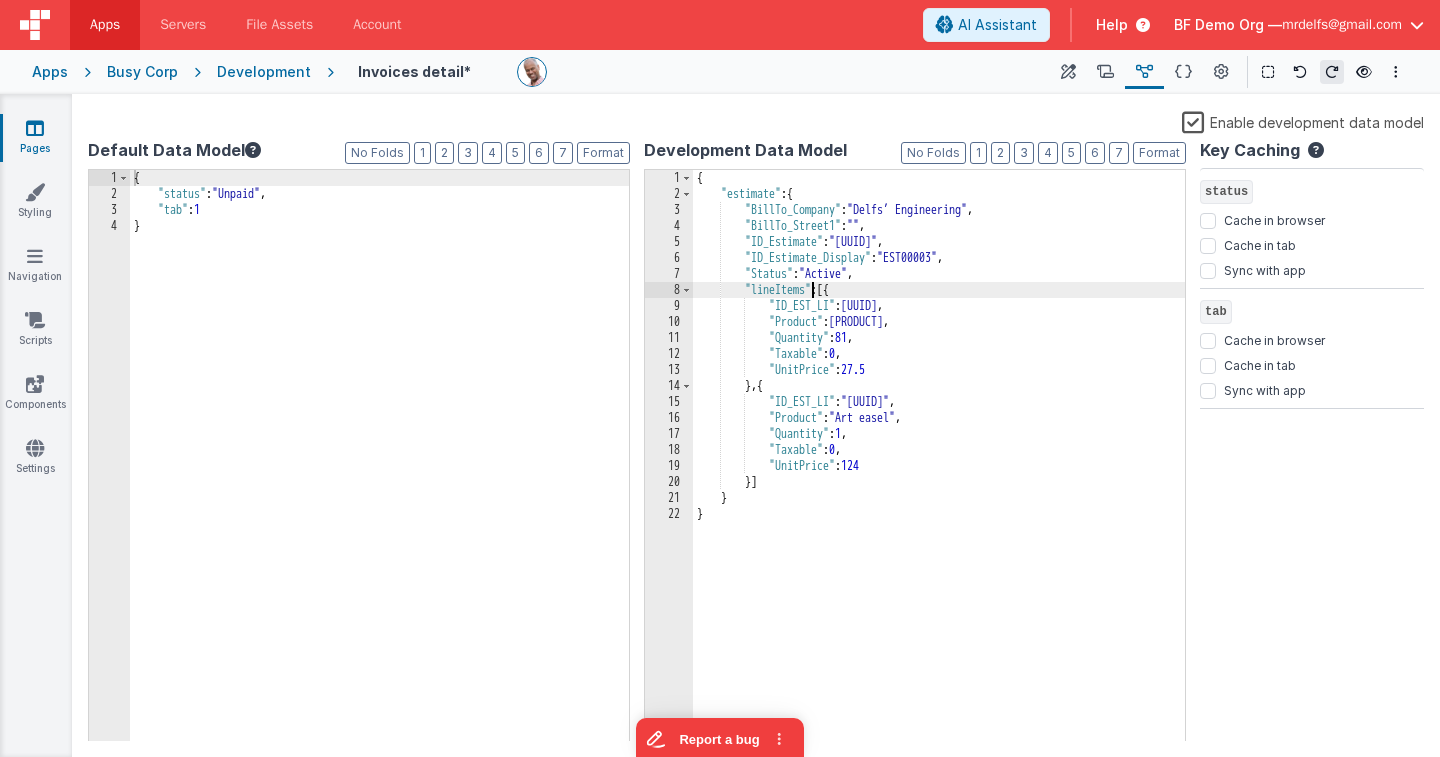 click on "{      "estimate" :  {           "BillTo_Company" :  "Delfs’ Engineering" ,           "BillTo_Street1" :  "" ,           "ID_Estimate" :  "F94FB9A9-E5F6-4C42-B87D-BEC57C475227" ,           "ID_Estimate_Display" :  "EST00003" ,           "Status" :  "Active" ,           "lineItems" :  [{                "ID_EST_LI" :  "4D5F69B9-5DF9-48FF-8649-E921519C718F" ,                "Product" :  "Markers" ,                "Quantity" :  81 ,                "Taxable" :  0 ,                "UnitPrice" :  27.5           } ,  {                "ID_EST_LI" :  "150BBADE-2370-4F70-808E-8261346702A4" ,                "Product" :  "Art easel" ,                "Quantity" :  1 ,                "Taxable" :  0 ,                "UnitPrice" :  124           }]      } }" at bounding box center [939, 472] 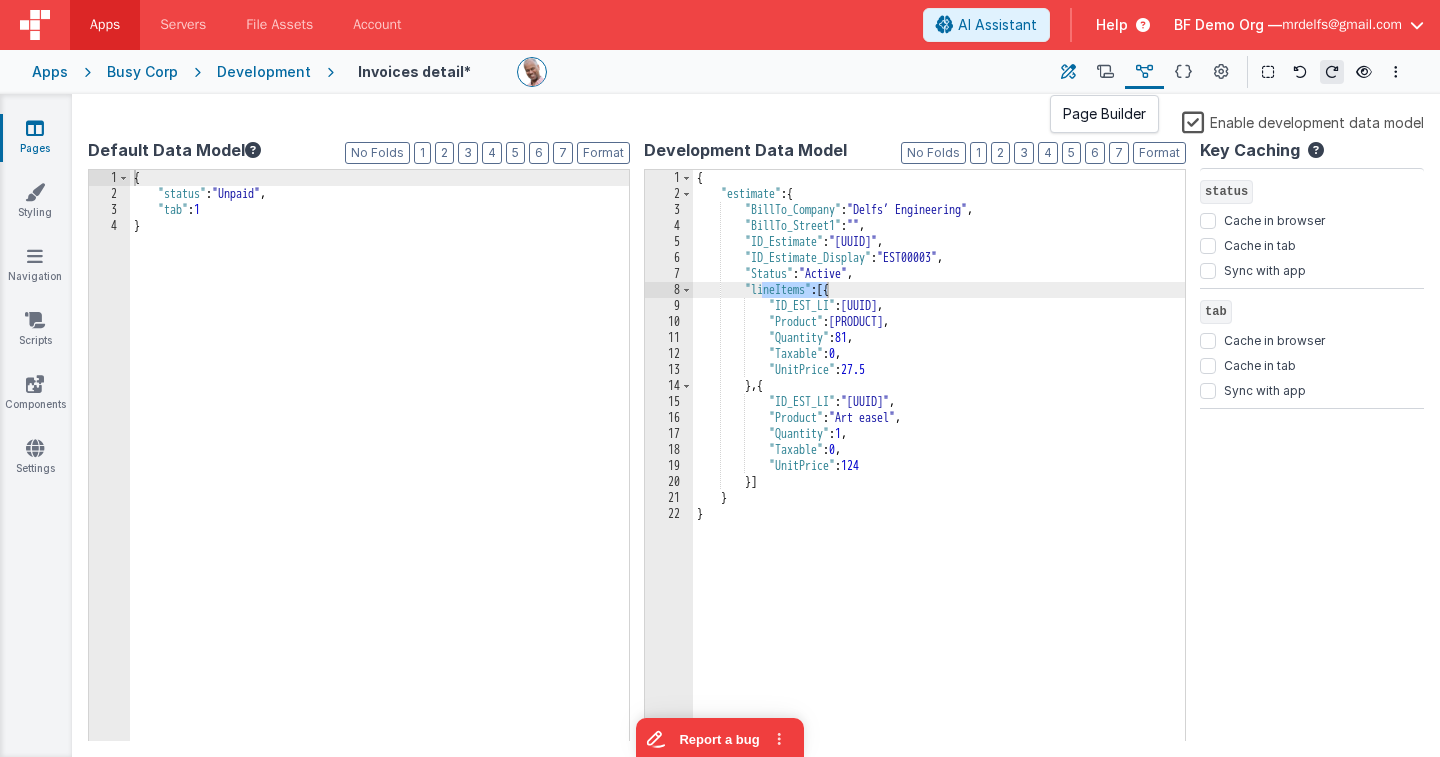 click at bounding box center [1068, 72] 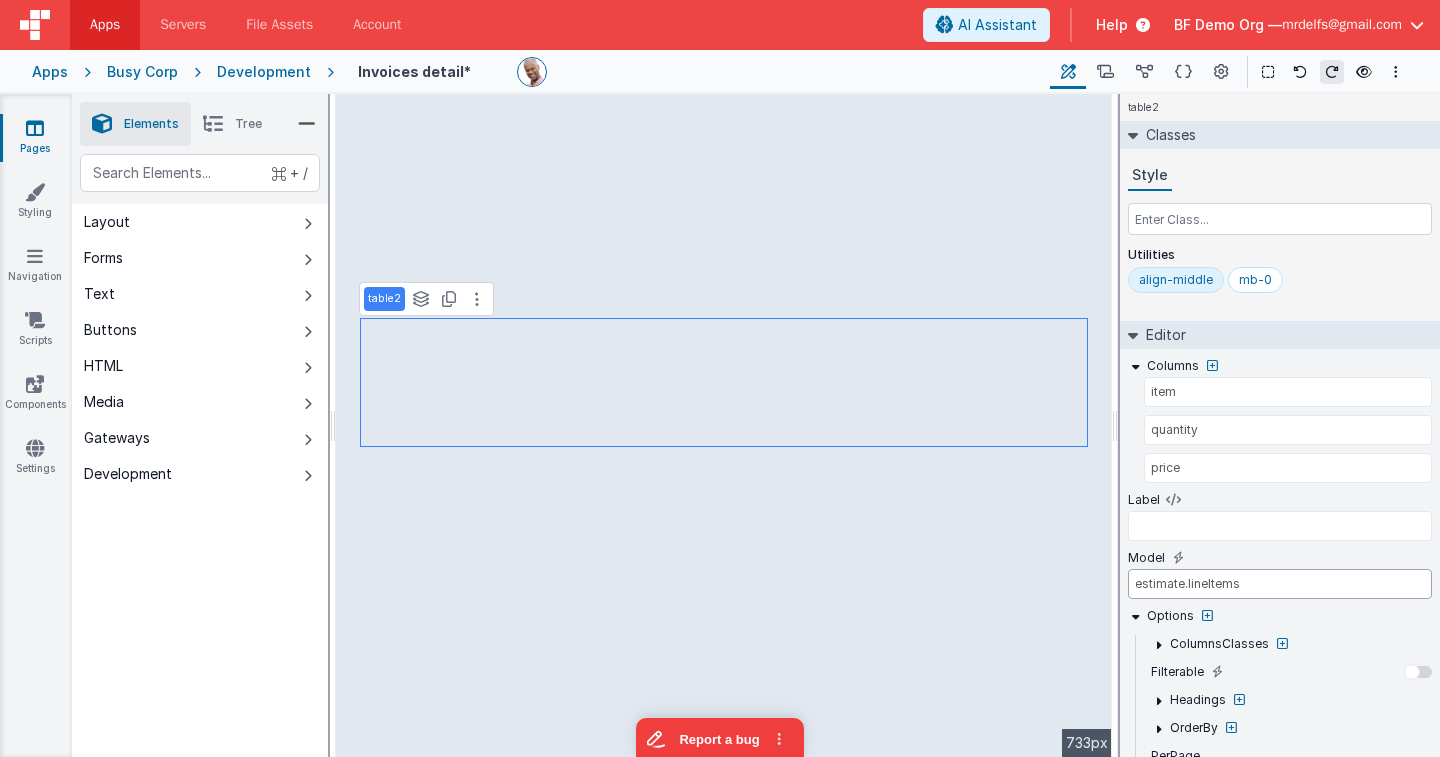 click on "estimate.lineItems" at bounding box center (1280, 584) 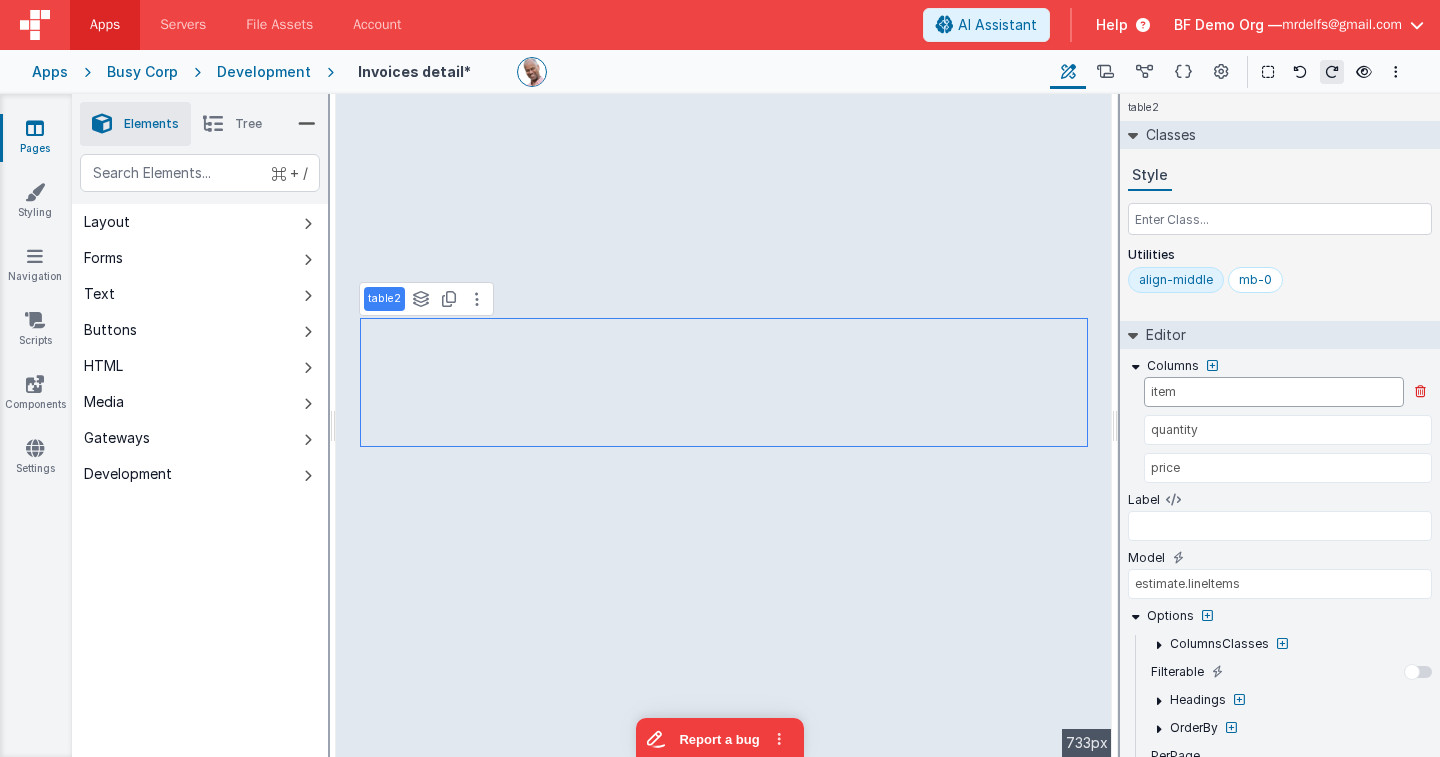 click on "item" at bounding box center [1274, 392] 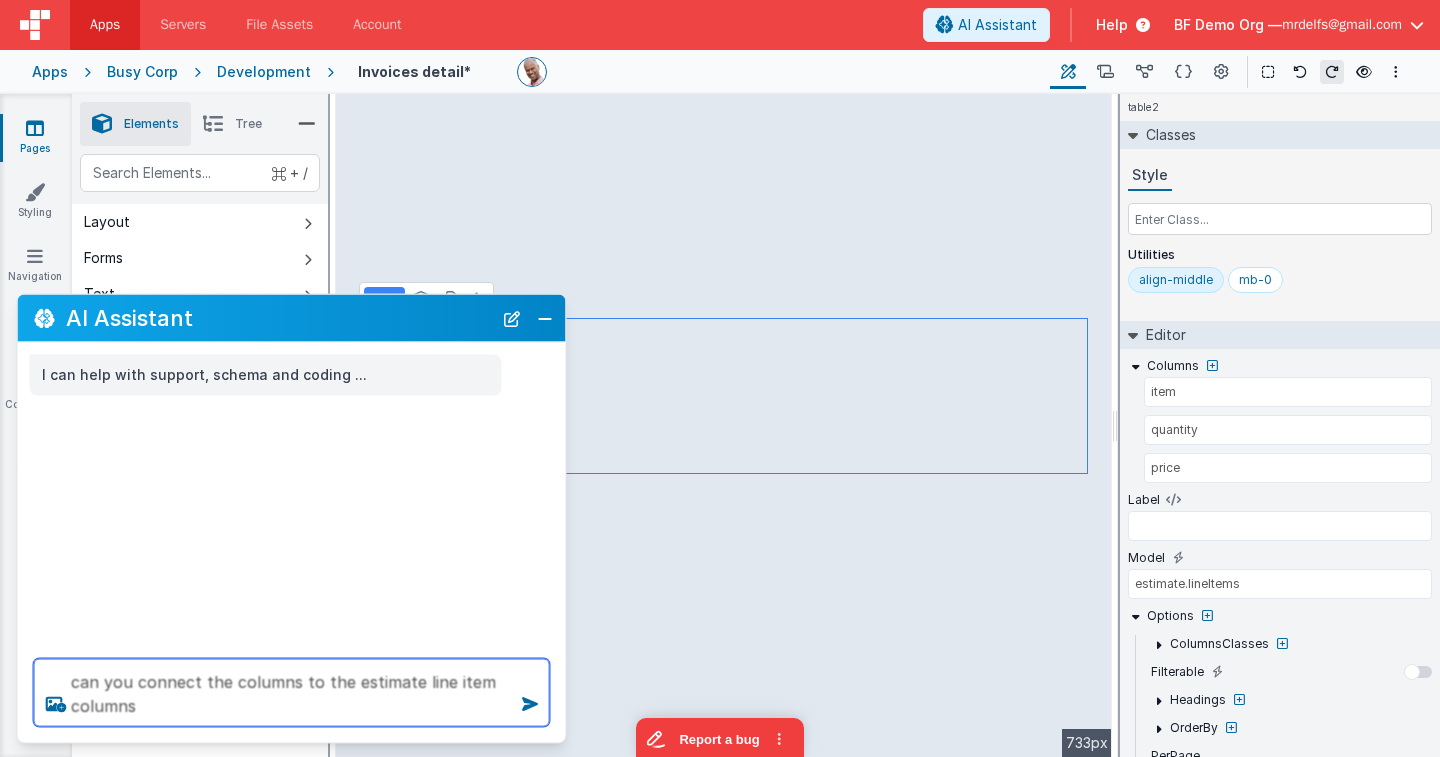 type on "can you connect the columns to the estimate line item columns" 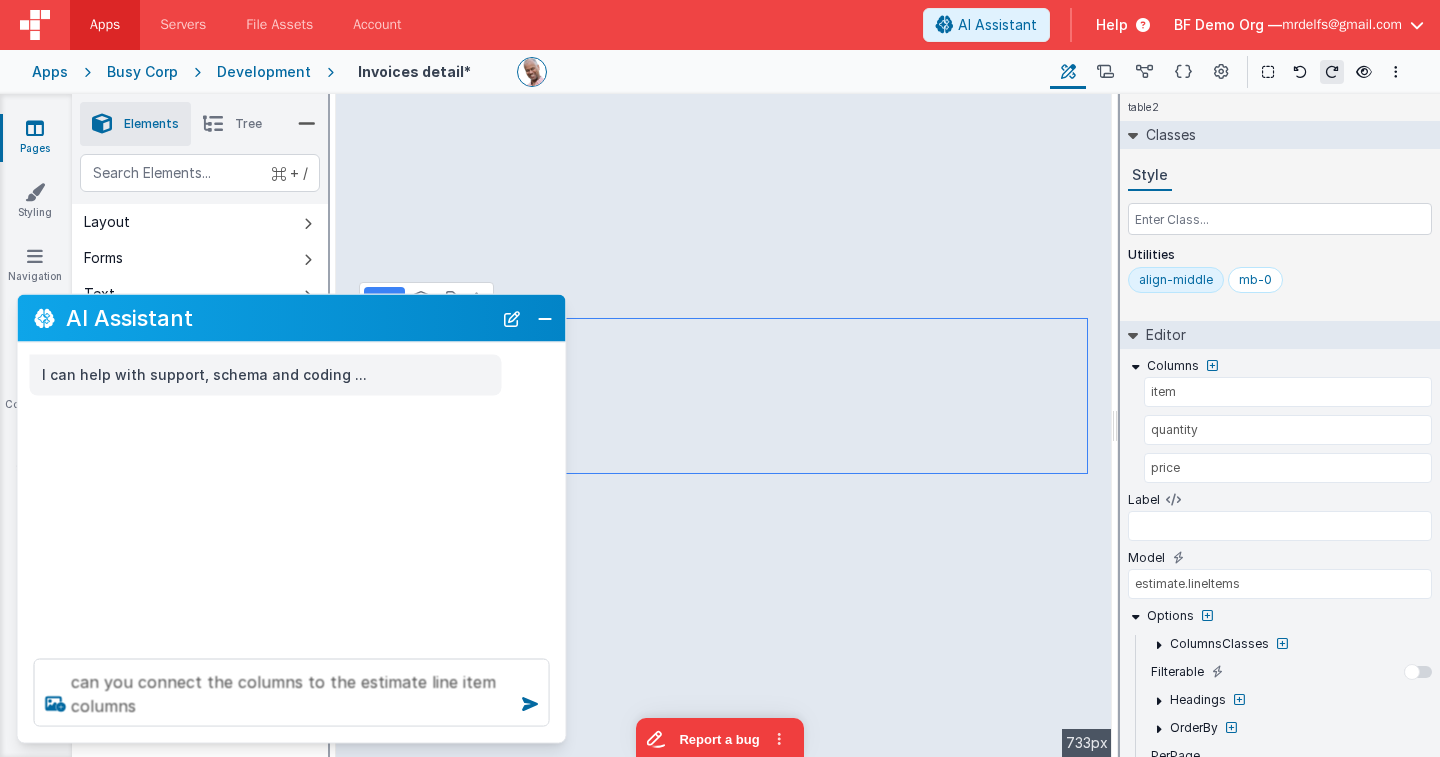 type 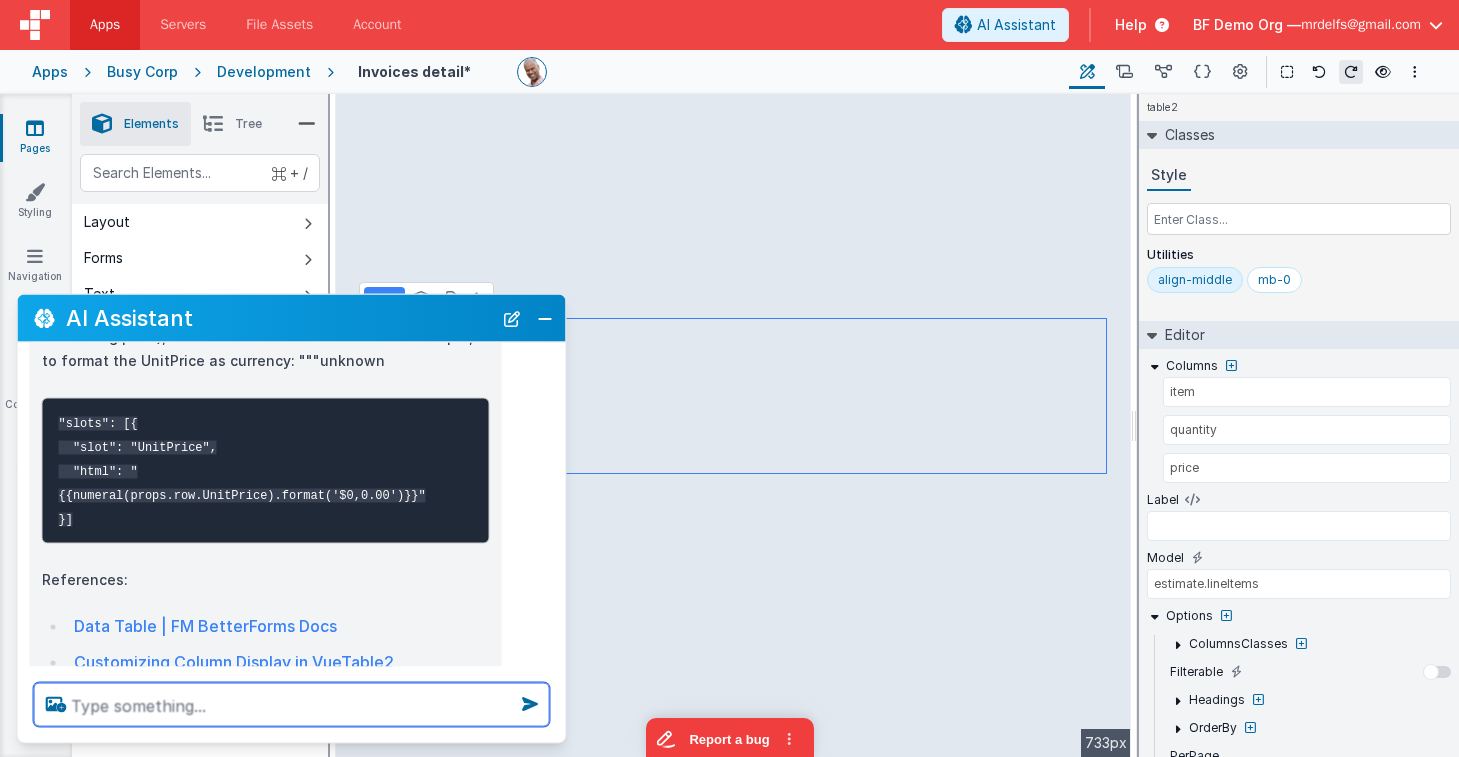 scroll, scrollTop: 796, scrollLeft: 0, axis: vertical 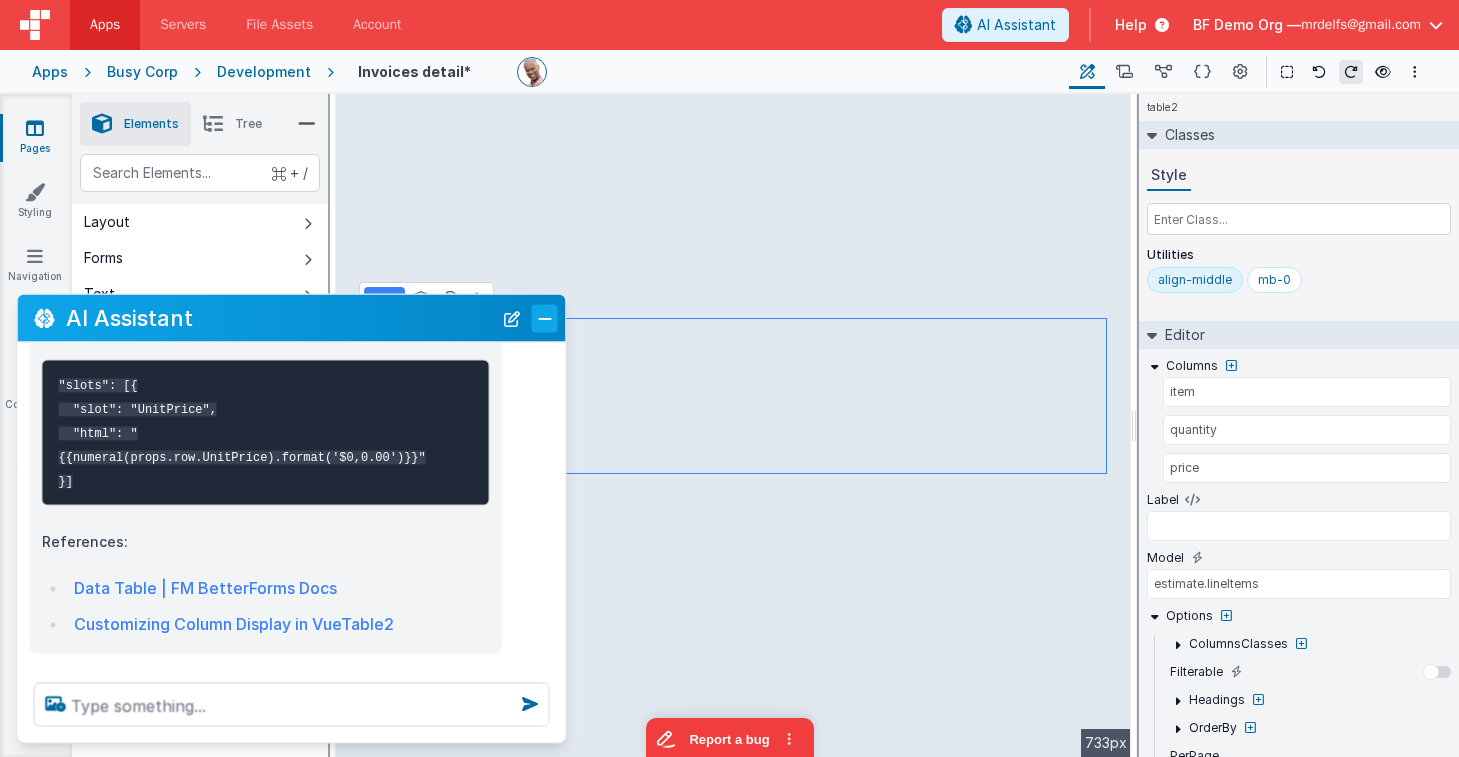 click at bounding box center [545, 318] 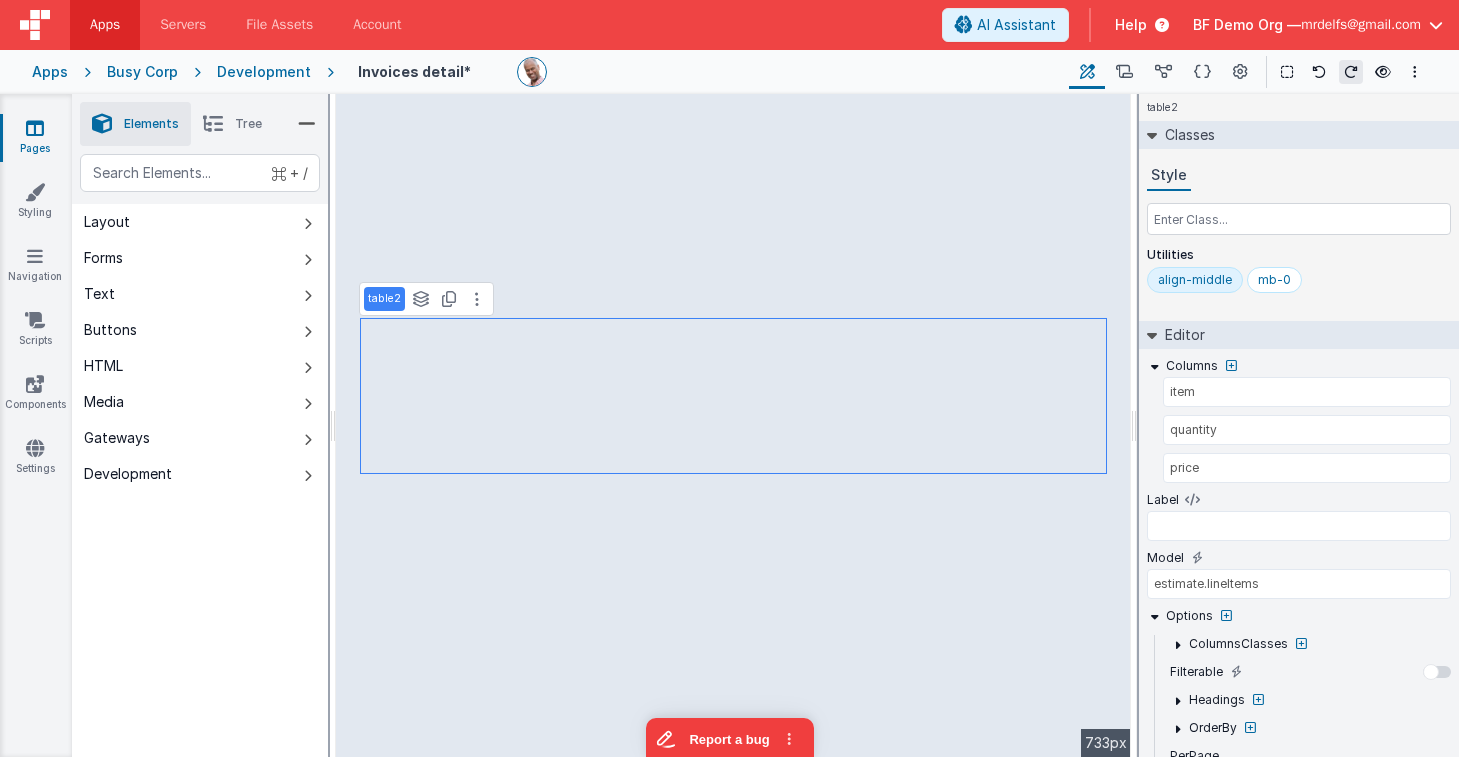 scroll, scrollTop: 814, scrollLeft: 0, axis: vertical 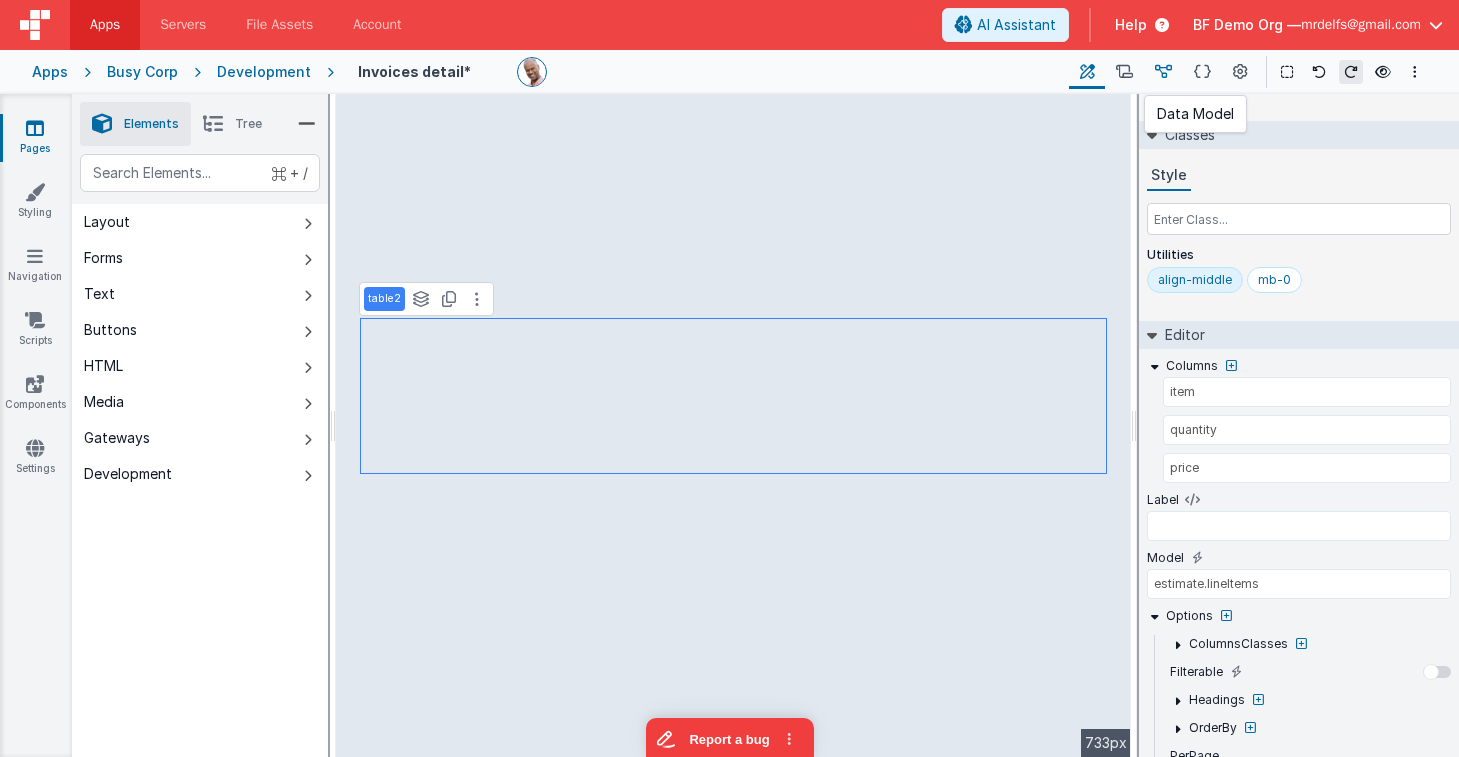 click at bounding box center (1163, 72) 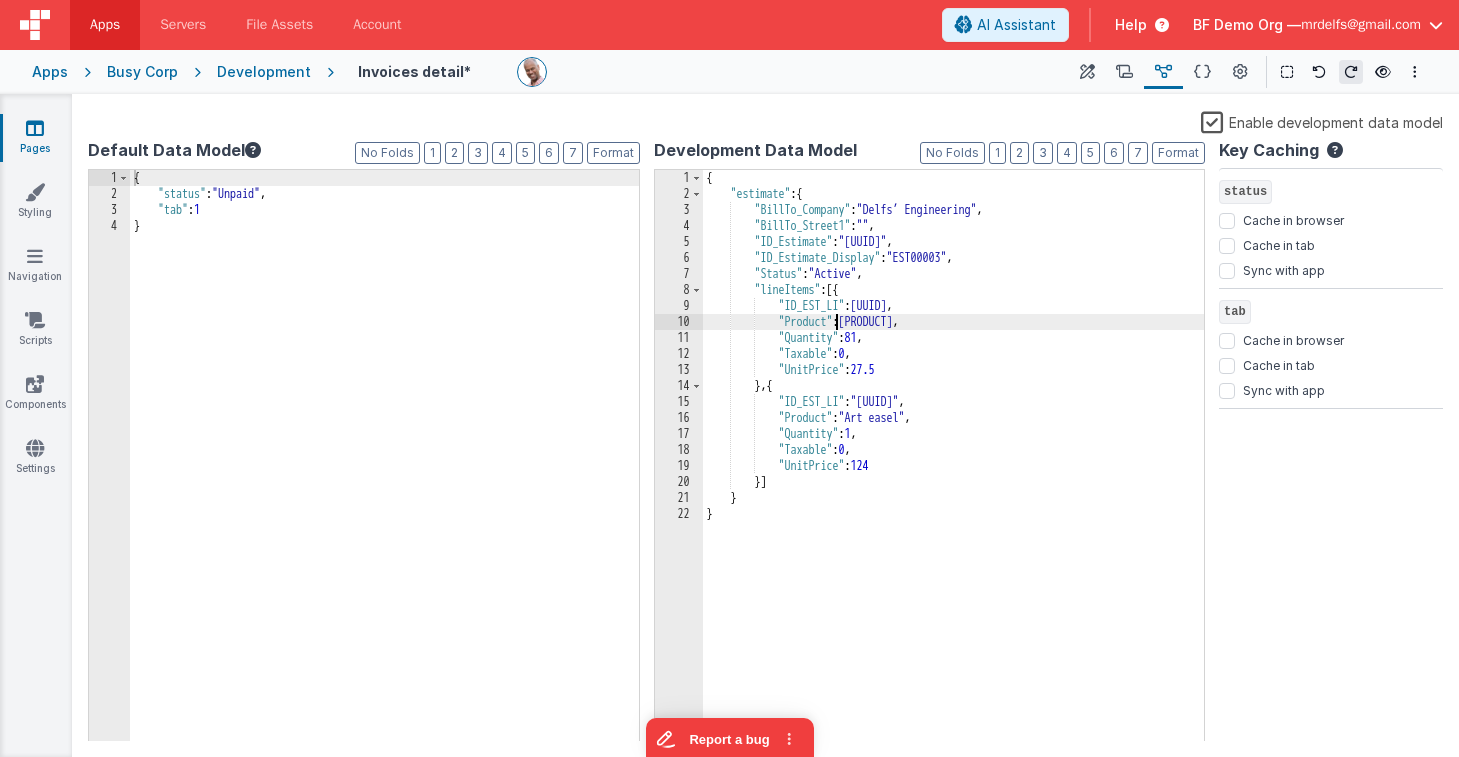 click on "{      "estimate" :  {           "BillTo_Company" :  "Delfs’ Engineering" ,           "BillTo_Street1" :  "" ,           "ID_Estimate" :  "F94FB9A9-E5F6-4C42-B87D-BEC57C475227" ,           "ID_Estimate_Display" :  "EST00003" ,           "Status" :  "Active" ,           "lineItems" :  [{                "ID_EST_LI" :  "4D5F69B9-5DF9-48FF-8649-E921519C718F" ,                "Product" :  "Markers" ,                "Quantity" :  81 ,                "Taxable" :  0 ,                "UnitPrice" :  27.5           } ,  {                "ID_EST_LI" :  "150BBADE-2370-4F70-808E-8261346702A4" ,                "Product" :  "Art easel" ,                "Quantity" :  1 ,                "Taxable" :  0 ,                "UnitPrice" :  124           }]      } }" at bounding box center (954, 472) 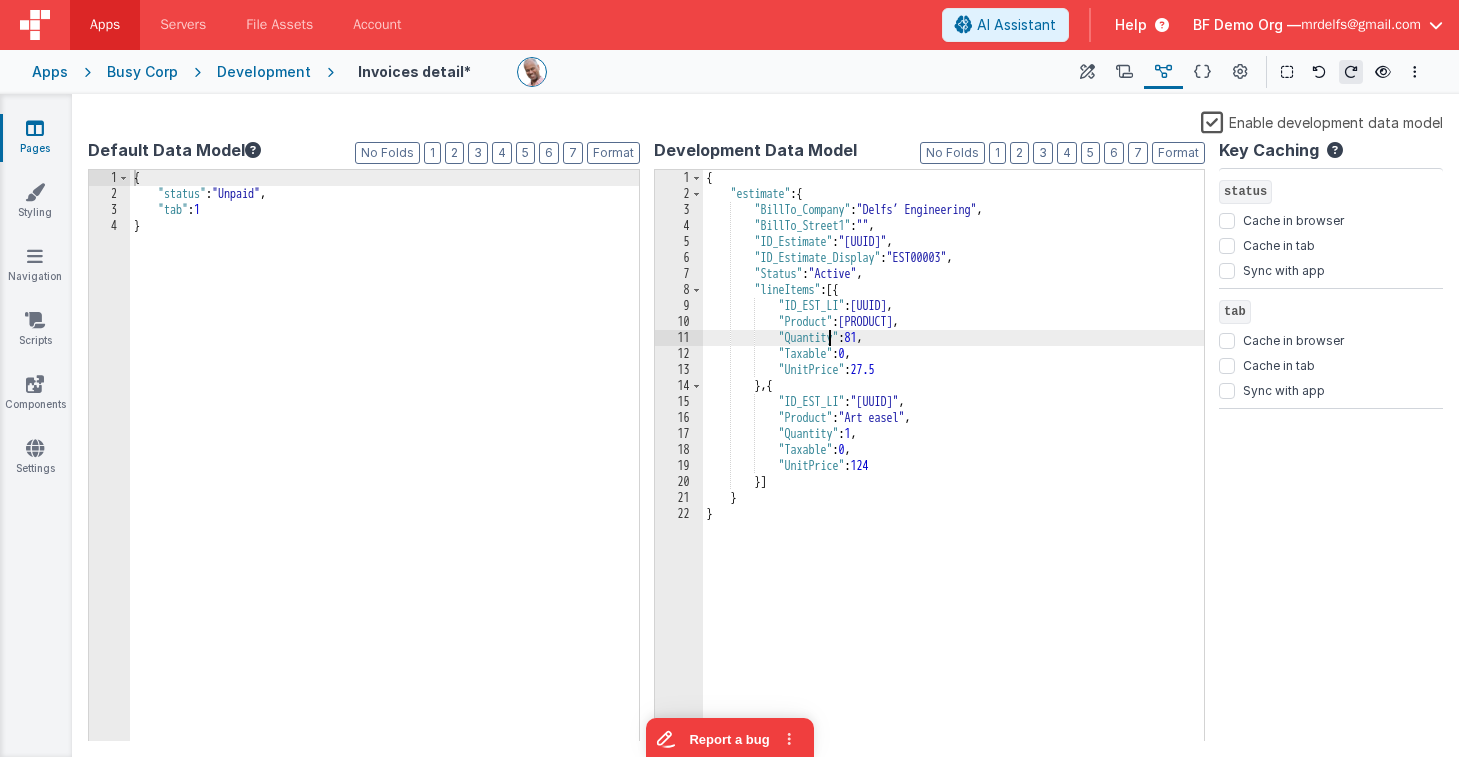 click on "{      "estimate" :  {           "BillTo_Company" :  "Delfs’ Engineering" ,           "BillTo_Street1" :  "" ,           "ID_Estimate" :  "F94FB9A9-E5F6-4C42-B87D-BEC57C475227" ,           "ID_Estimate_Display" :  "EST00003" ,           "Status" :  "Active" ,           "lineItems" :  [{                "ID_EST_LI" :  "4D5F69B9-5DF9-48FF-8649-E921519C718F" ,                "Product" :  "Markers" ,                "Quantity" :  81 ,                "Taxable" :  0 ,                "UnitPrice" :  27.5           } ,  {                "ID_EST_LI" :  "150BBADE-2370-4F70-808E-8261346702A4" ,                "Product" :  "Art easel" ,                "Quantity" :  1 ,                "Taxable" :  0 ,                "UnitPrice" :  124           }]      } }" at bounding box center [954, 472] 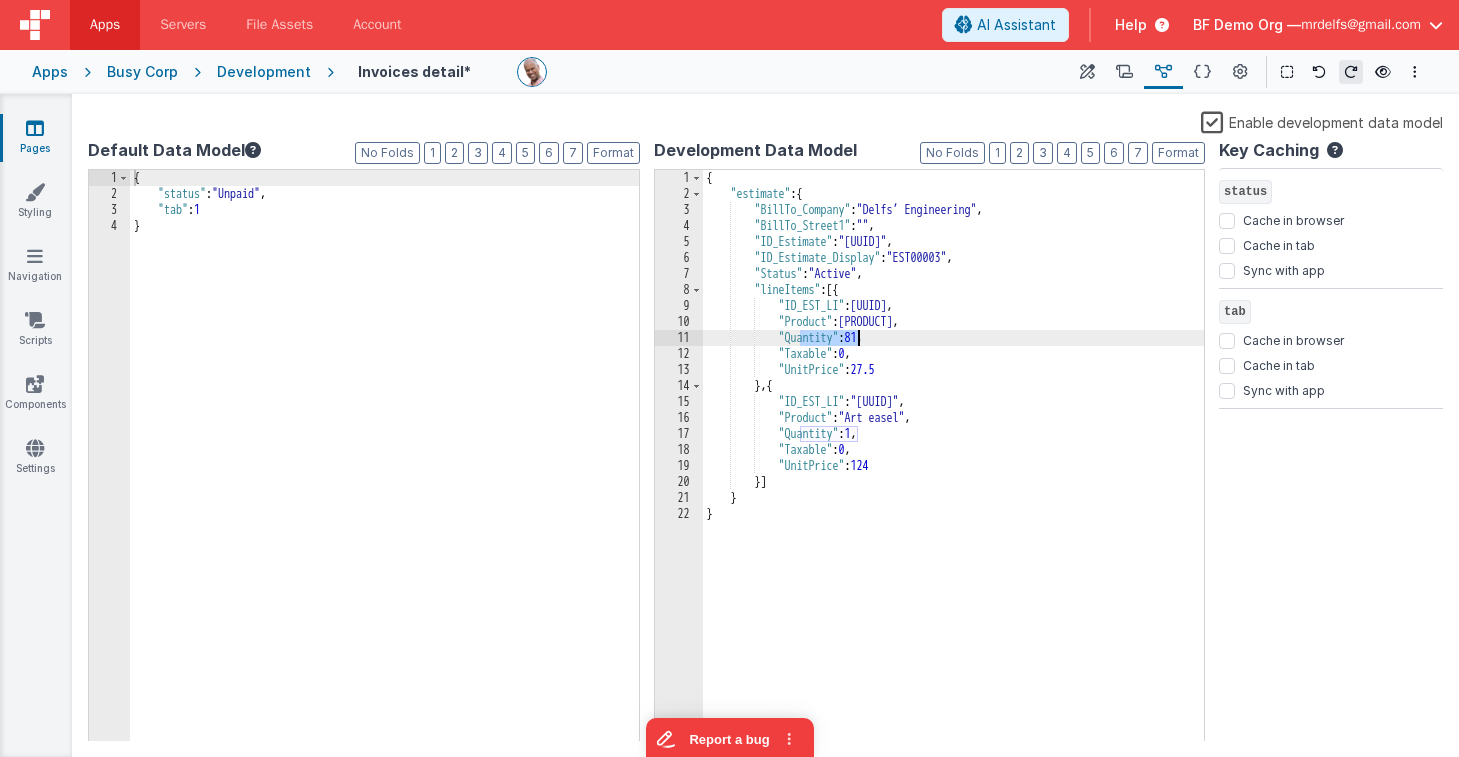 click on "{      "estimate" :  {           "BillTo_Company" :  "Delfs’ Engineering" ,           "BillTo_Street1" :  "" ,           "ID_Estimate" :  "F94FB9A9-E5F6-4C42-B87D-BEC57C475227" ,           "ID_Estimate_Display" :  "EST00003" ,           "Status" :  "Active" ,           "lineItems" :  [{                "ID_EST_LI" :  "4D5F69B9-5DF9-48FF-8649-E921519C718F" ,                "Product" :  "Markers" ,                "Quantity" :  81 ,                "Taxable" :  0 ,                "UnitPrice" :  27.5           } ,  {                "ID_EST_LI" :  "150BBADE-2370-4F70-808E-8261346702A4" ,                "Product" :  "Art easel" ,                "Quantity" :  1 ,                "Taxable" :  0 ,                "UnitPrice" :  124           }]      } }" at bounding box center [954, 472] 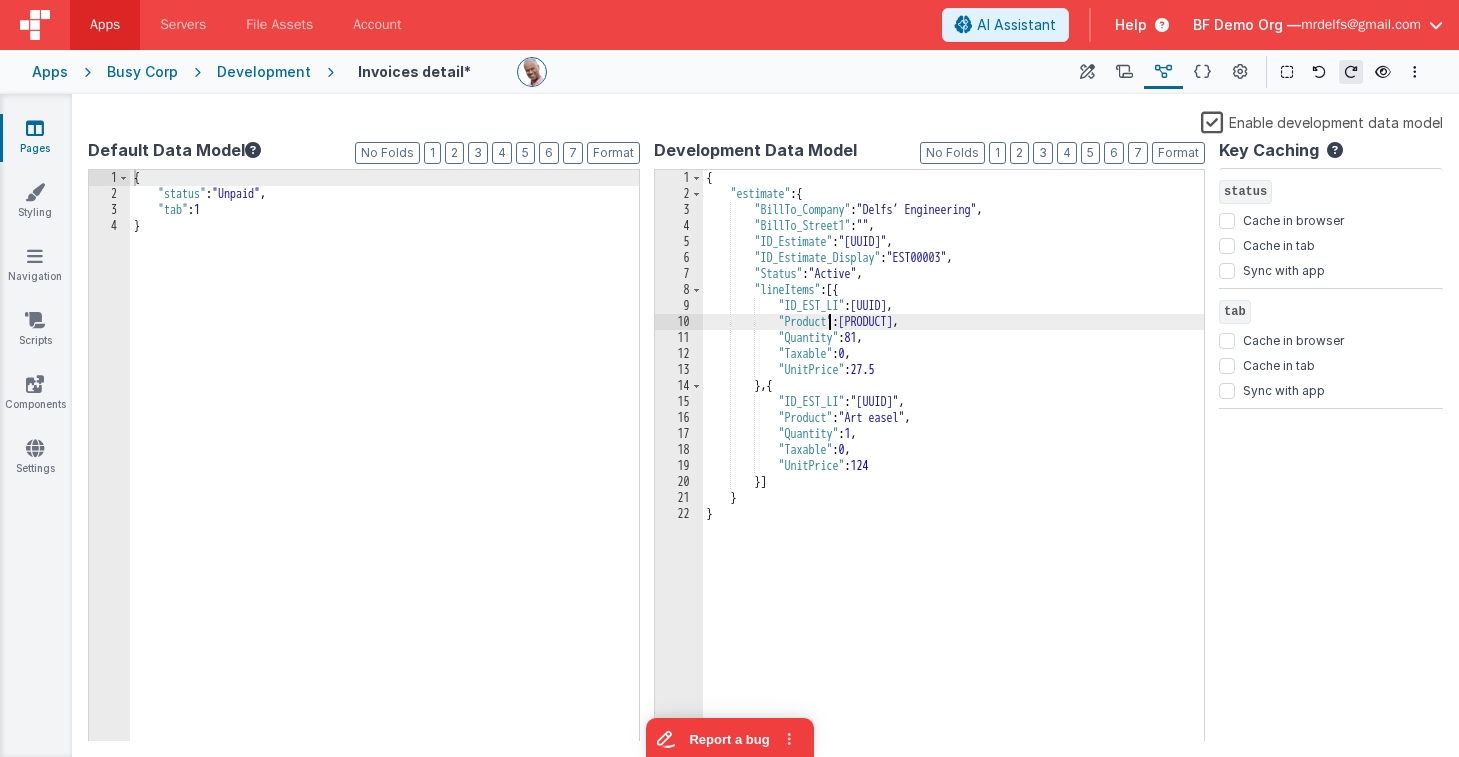 click on "{      "estimate" :  {           "BillTo_Company" :  "Delfs’ Engineering" ,           "BillTo_Street1" :  "" ,           "ID_Estimate" :  "F94FB9A9-E5F6-4C42-B87D-BEC57C475227" ,           "ID_Estimate_Display" :  "EST00003" ,           "Status" :  "Active" ,           "lineItems" :  [{                "ID_EST_LI" :  "4D5F69B9-5DF9-48FF-8649-E921519C718F" ,                "Product" :  "Markers" ,                "Quantity" :  81 ,                "Taxable" :  0 ,                "UnitPrice" :  27.5           } ,  {                "ID_EST_LI" :  "150BBADE-2370-4F70-808E-8261346702A4" ,                "Product" :  "Art easel" ,                "Quantity" :  1 ,                "Taxable" :  0 ,                "UnitPrice" :  124           }]      } }" at bounding box center [954, 472] 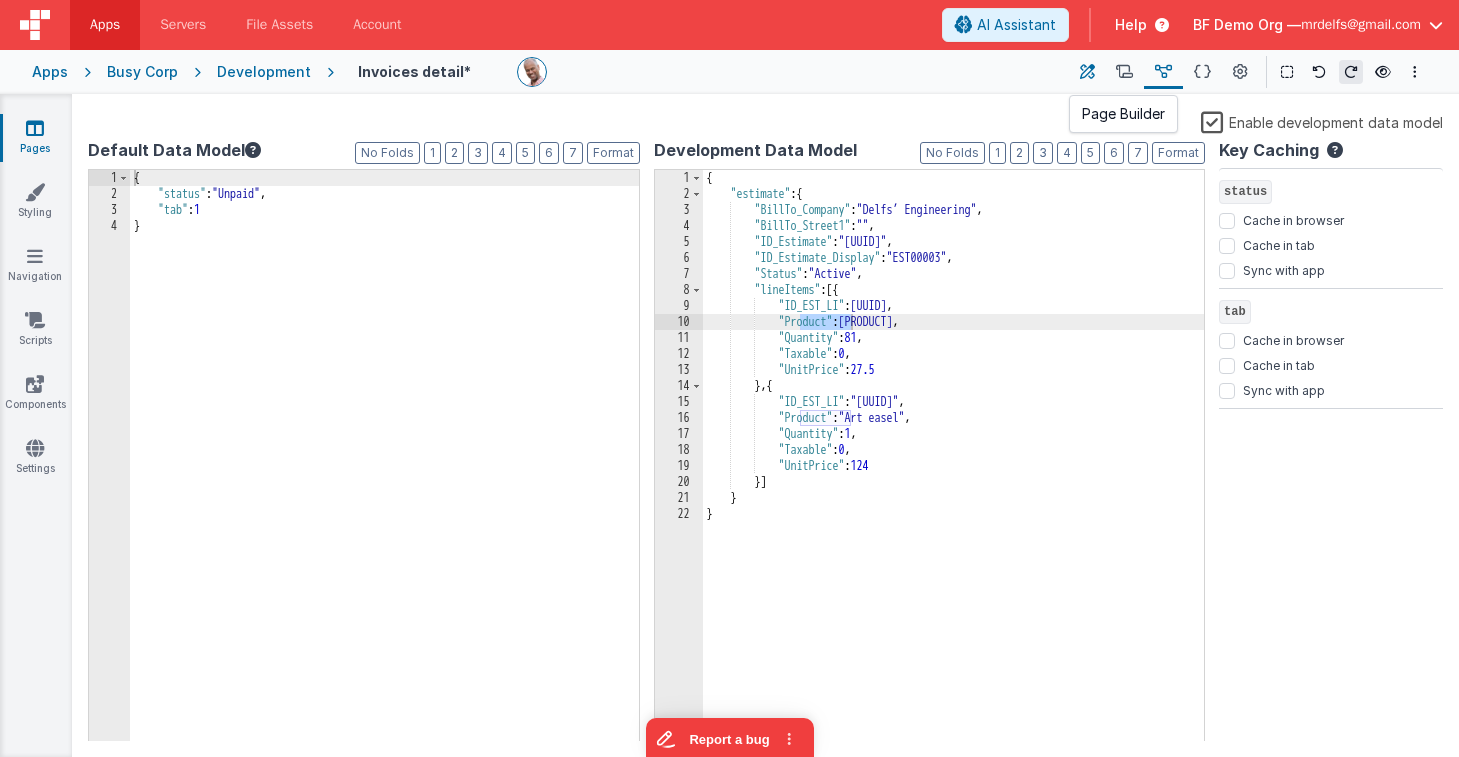 click at bounding box center [1087, 72] 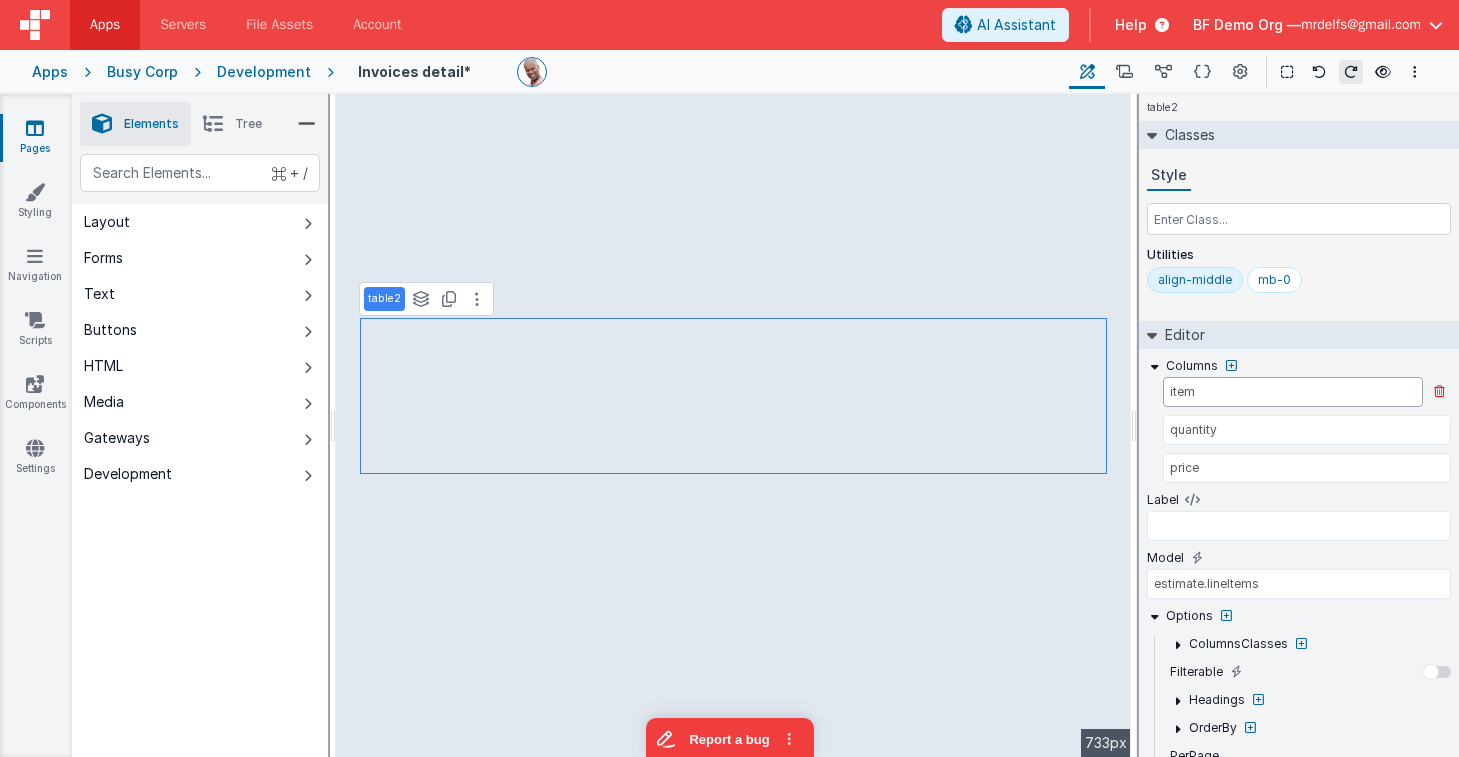 click on "item" at bounding box center [1293, 392] 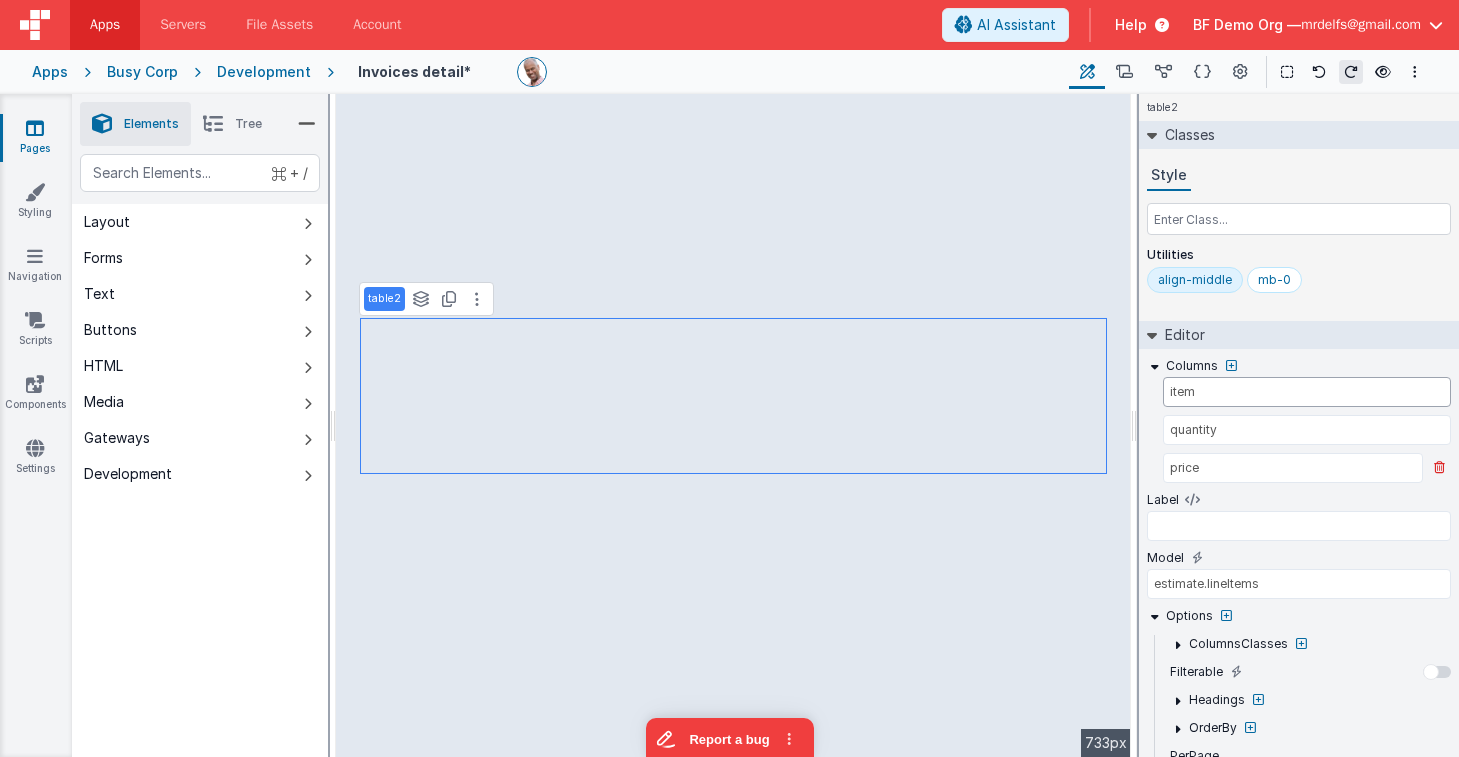 paste on "Product" 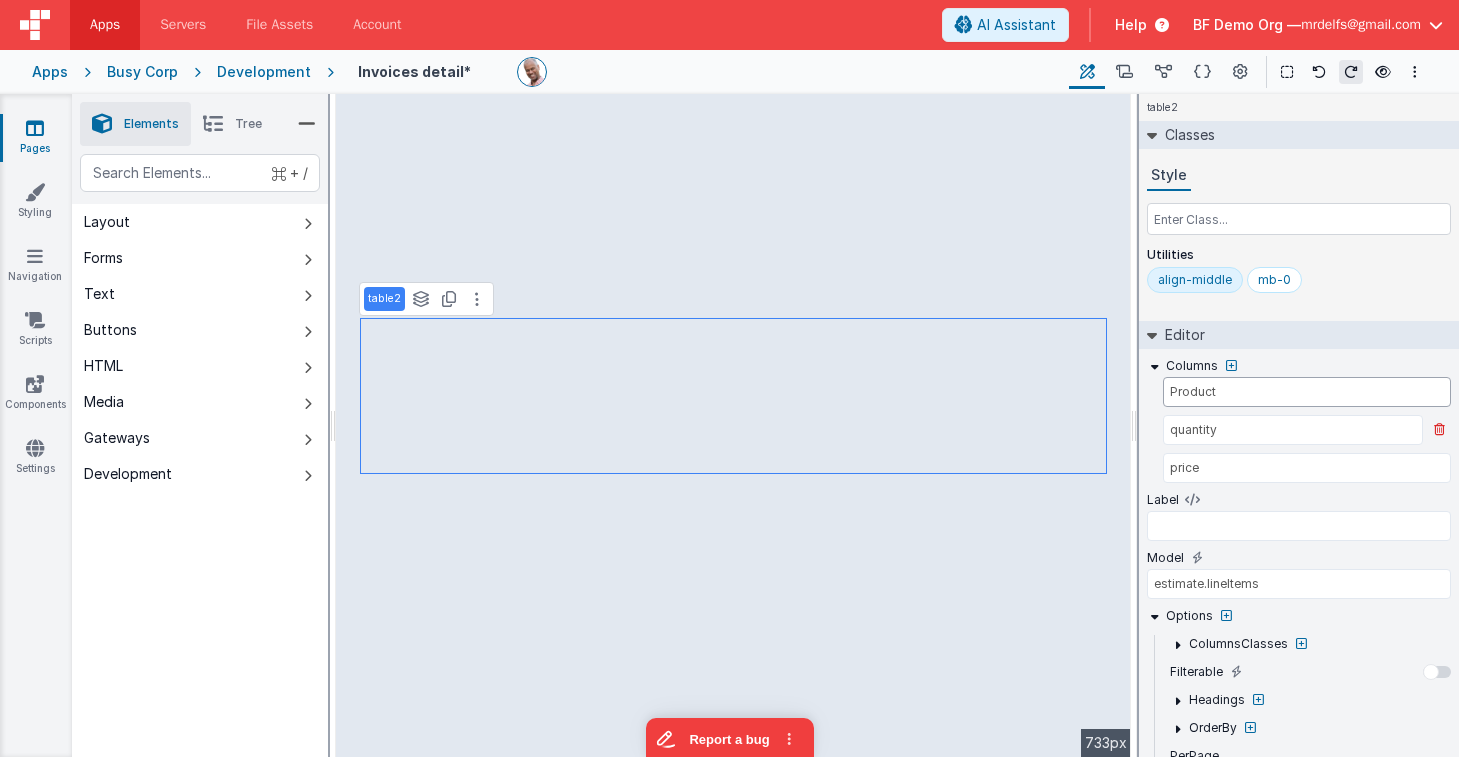 type on "Product" 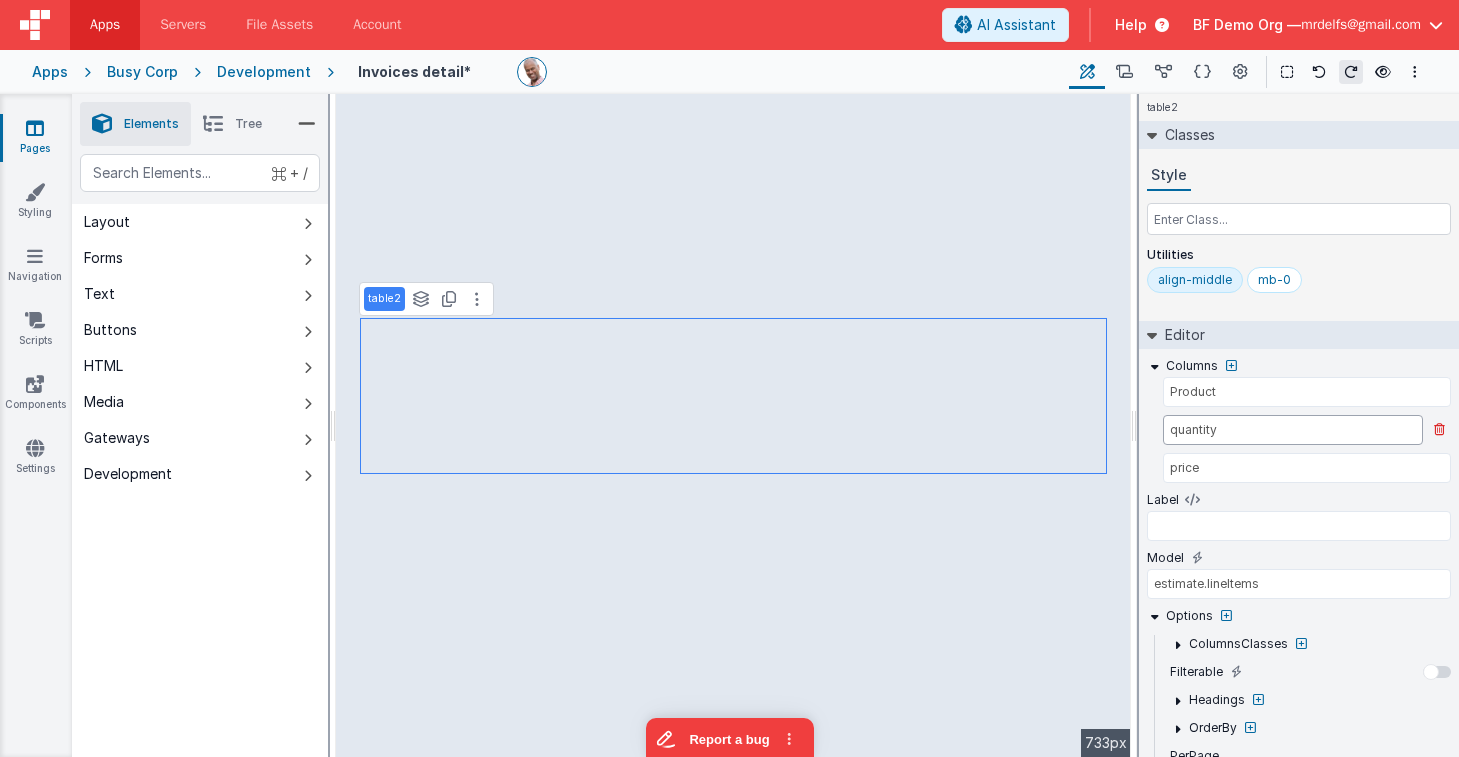 click on "quantity" at bounding box center (1293, 430) 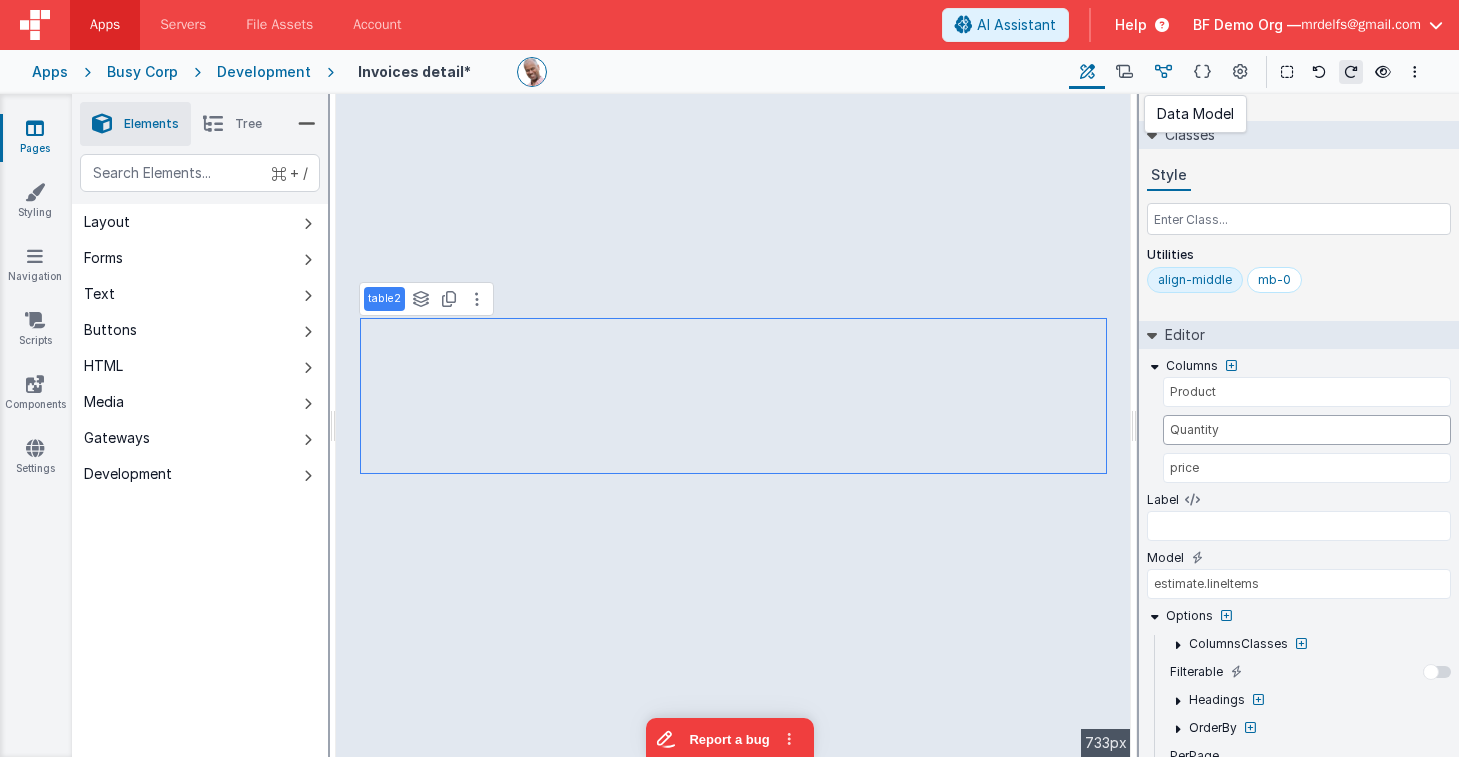 type on "Quantity" 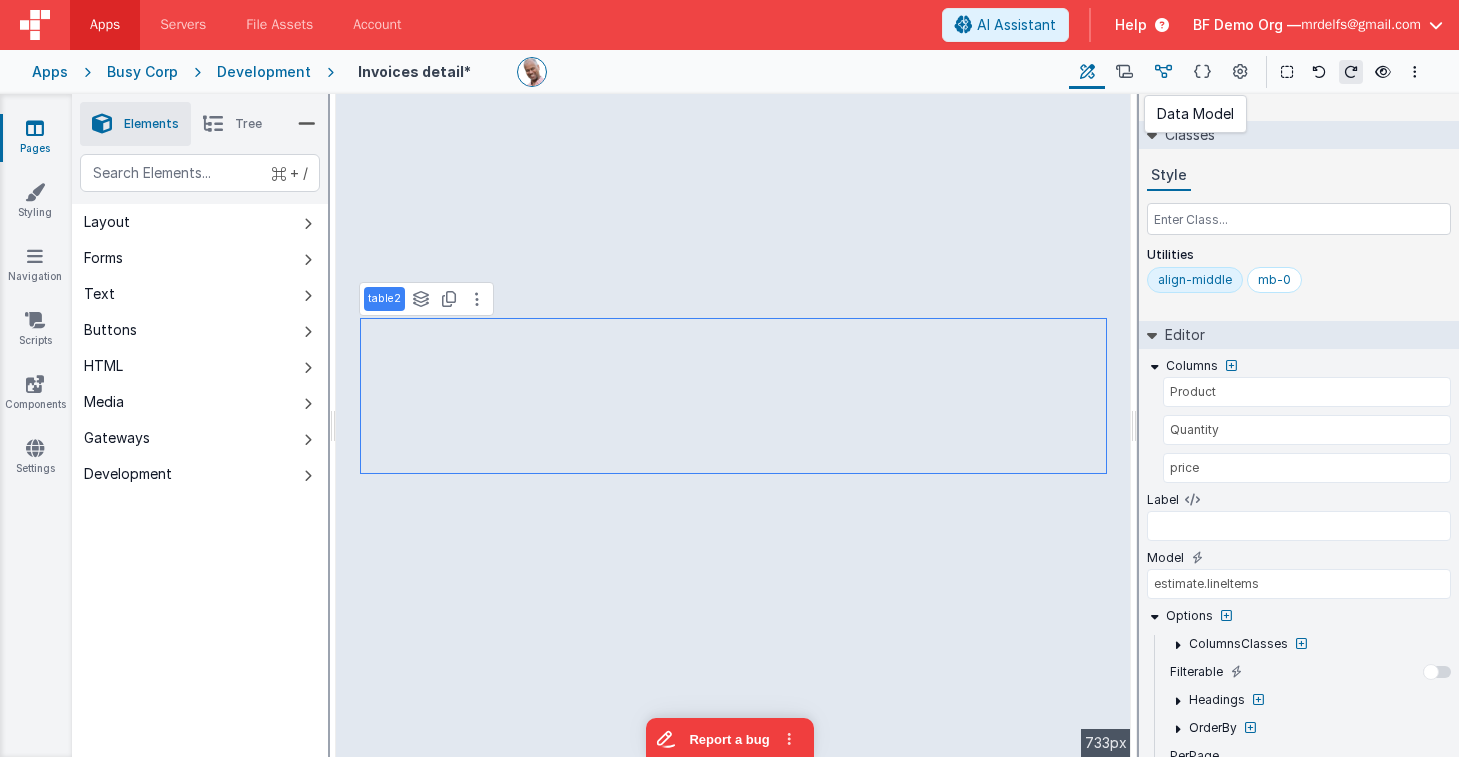 click at bounding box center [1163, 72] 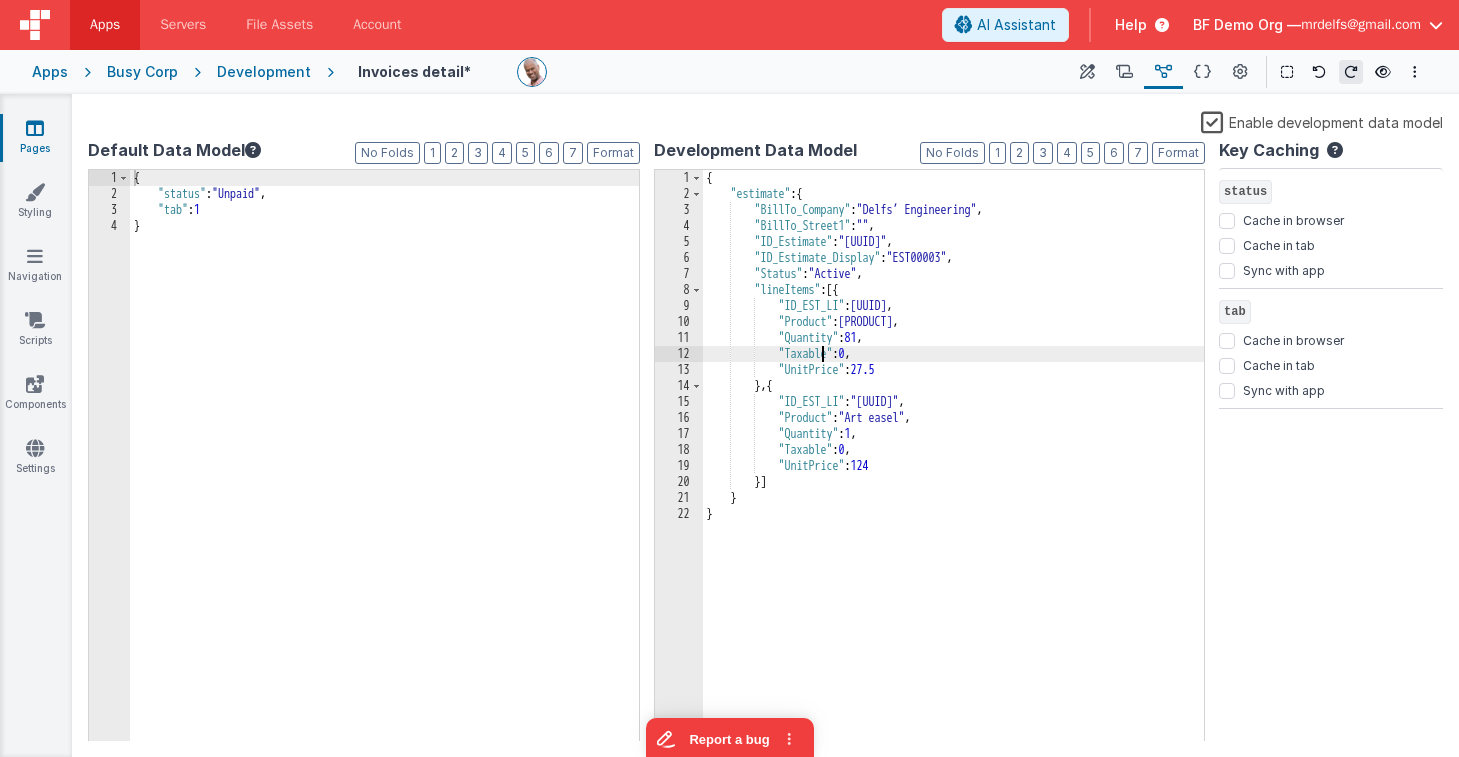click on "{      "estimate" :  {           "BillTo_Company" :  "Delfs’ Engineering" ,           "BillTo_Street1" :  "" ,           "ID_Estimate" :  "F94FB9A9-E5F6-4C42-B87D-BEC57C475227" ,           "ID_Estimate_Display" :  "EST00003" ,           "Status" :  "Active" ,           "lineItems" :  [{                "ID_EST_LI" :  "4D5F69B9-5DF9-48FF-8649-E921519C718F" ,                "Product" :  "Markers" ,                "Quantity" :  81 ,                "Taxable" :  0 ,                "UnitPrice" :  27.5           } ,  {                "ID_EST_LI" :  "150BBADE-2370-4F70-808E-8261346702A4" ,                "Product" :  "Art easel" ,                "Quantity" :  1 ,                "Taxable" :  0 ,                "UnitPrice" :  124           }]      } }" at bounding box center [954, 472] 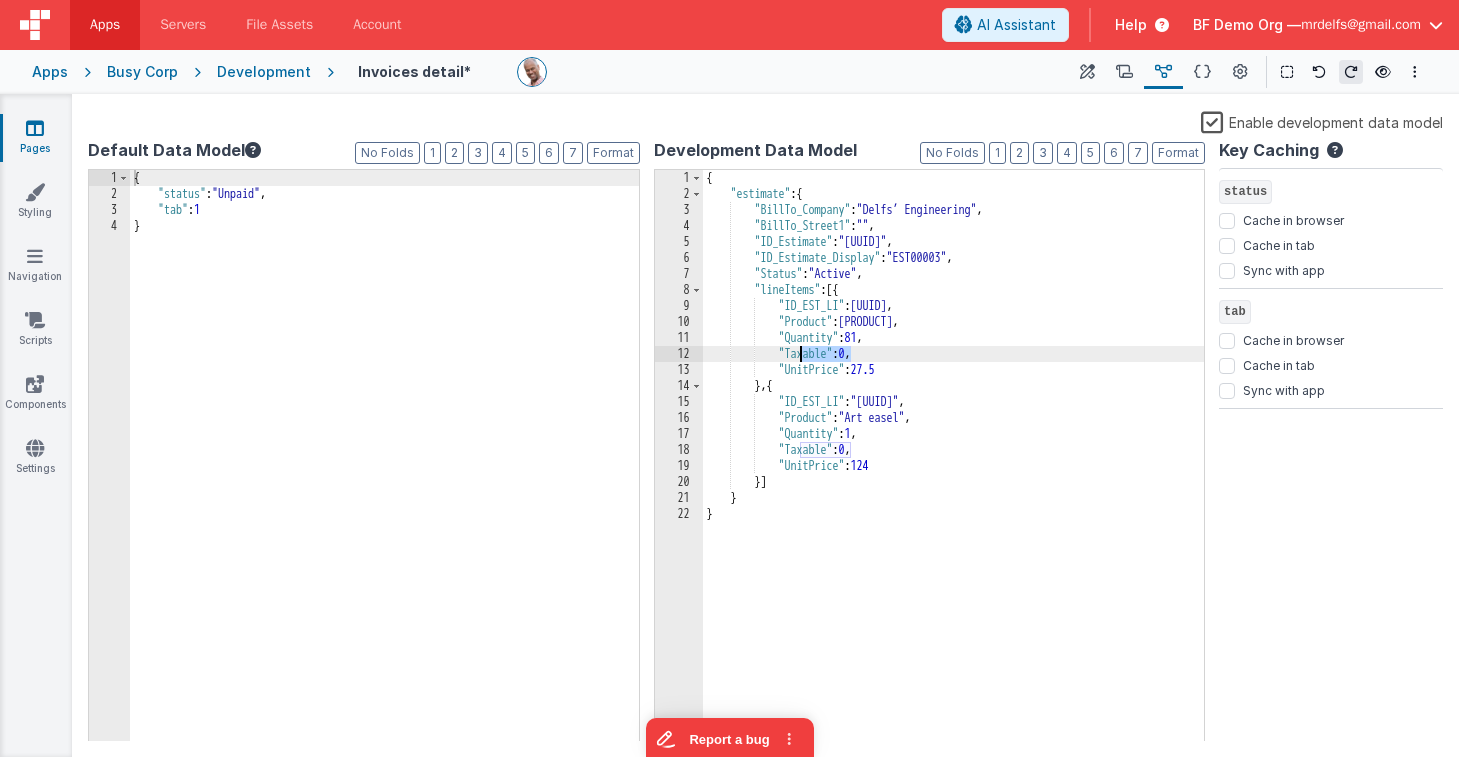 click on "{      "estimate" :  {           "BillTo_Company" :  "Delfs’ Engineering" ,           "BillTo_Street1" :  "" ,           "ID_Estimate" :  "F94FB9A9-E5F6-4C42-B87D-BEC57C475227" ,           "ID_Estimate_Display" :  "EST00003" ,           "Status" :  "Active" ,           "lineItems" :  [{                "ID_EST_LI" :  "4D5F69B9-5DF9-48FF-8649-E921519C718F" ,                "Product" :  "Markers" ,                "Quantity" :  81 ,                "Taxable" :  0 ,                "UnitPrice" :  27.5           } ,  {                "ID_EST_LI" :  "150BBADE-2370-4F70-808E-8261346702A4" ,                "Product" :  "Art easel" ,                "Quantity" :  1 ,                "Taxable" :  0 ,                "UnitPrice" :  124           }]      } }" at bounding box center [954, 472] 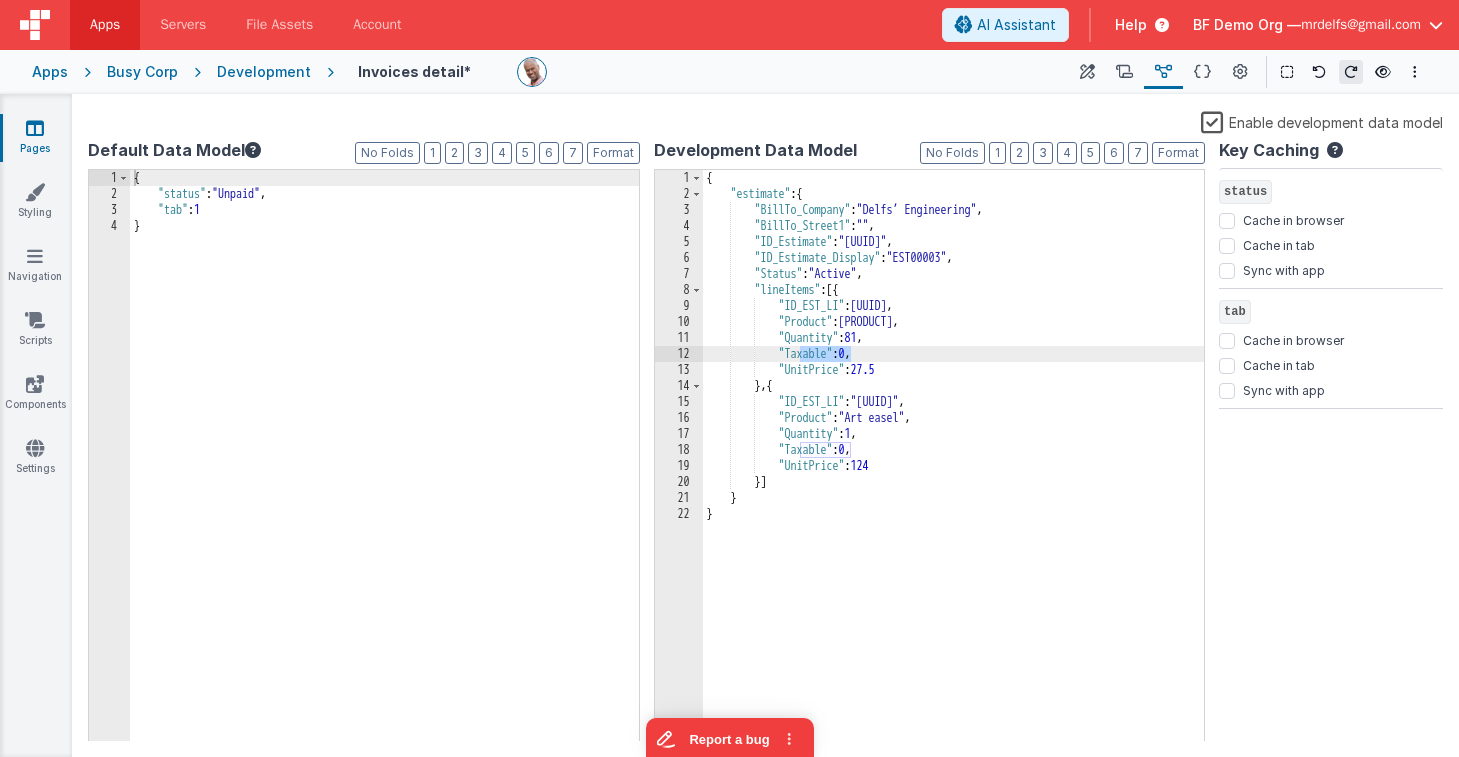 click on "{      "estimate" :  {           "BillTo_Company" :  "Delfs’ Engineering" ,           "BillTo_Street1" :  "" ,           "ID_Estimate" :  "F94FB9A9-E5F6-4C42-B87D-BEC57C475227" ,           "ID_Estimate_Display" :  "EST00003" ,           "Status" :  "Active" ,           "lineItems" :  [{                "ID_EST_LI" :  "4D5F69B9-5DF9-48FF-8649-E921519C718F" ,                "Product" :  "Markers" ,                "Quantity" :  81 ,                "Taxable" :  0 ,                "UnitPrice" :  27.5           } ,  {                "ID_EST_LI" :  "150BBADE-2370-4F70-808E-8261346702A4" ,                "Product" :  "Art easel" ,                "Quantity" :  1 ,                "Taxable" :  0 ,                "UnitPrice" :  124           }]      } }" at bounding box center (954, 472) 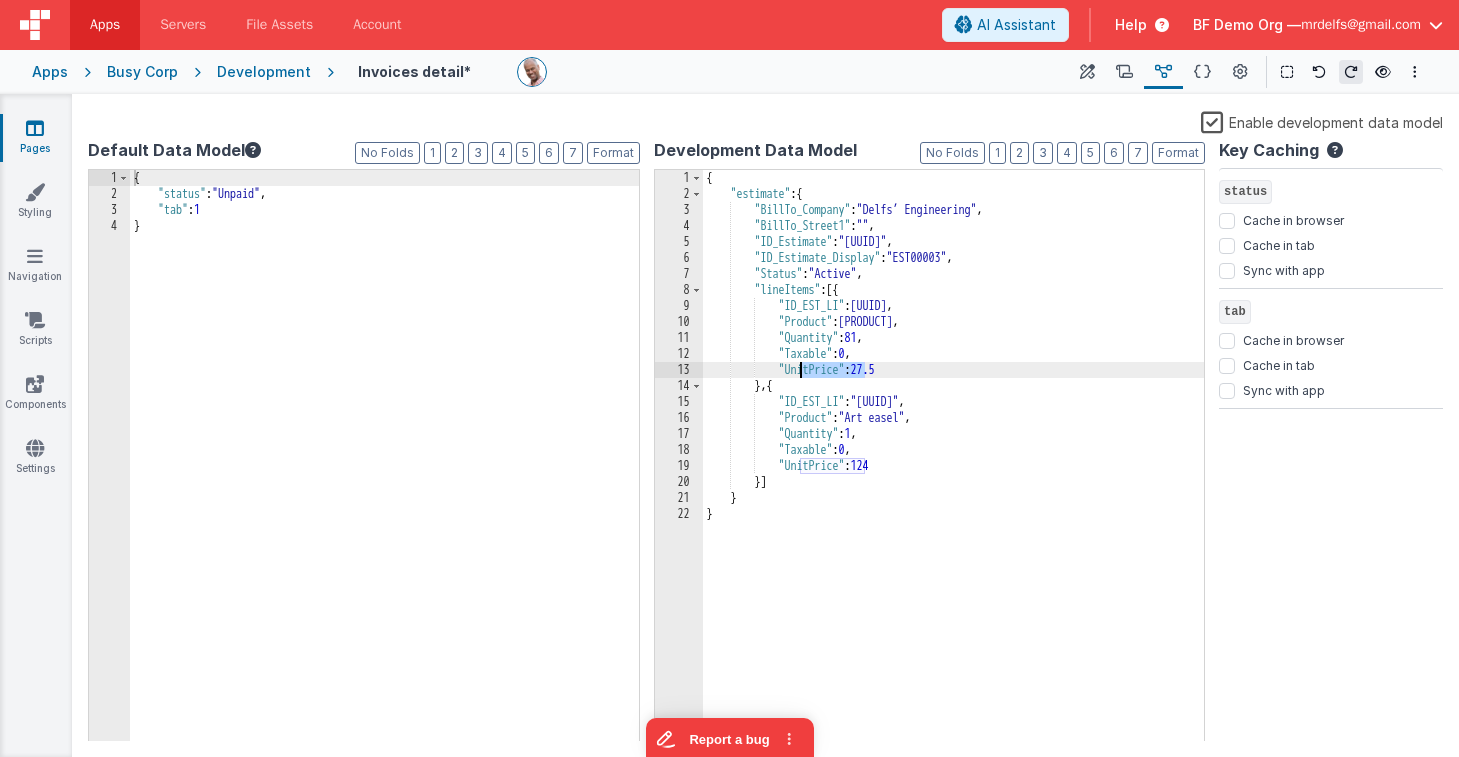 click on "{      "estimate" :  {           "BillTo_Company" :  "Delfs’ Engineering" ,           "BillTo_Street1" :  "" ,           "ID_Estimate" :  "F94FB9A9-E5F6-4C42-B87D-BEC57C475227" ,           "ID_Estimate_Display" :  "EST00003" ,           "Status" :  "Active" ,           "lineItems" :  [{                "ID_EST_LI" :  "4D5F69B9-5DF9-48FF-8649-E921519C718F" ,                "Product" :  "Markers" ,                "Quantity" :  81 ,                "Taxable" :  0 ,                "UnitPrice" :  27.5           } ,  {                "ID_EST_LI" :  "150BBADE-2370-4F70-808E-8261346702A4" ,                "Product" :  "Art easel" ,                "Quantity" :  1 ,                "Taxable" :  0 ,                "UnitPrice" :  124           }]      } }" at bounding box center (954, 472) 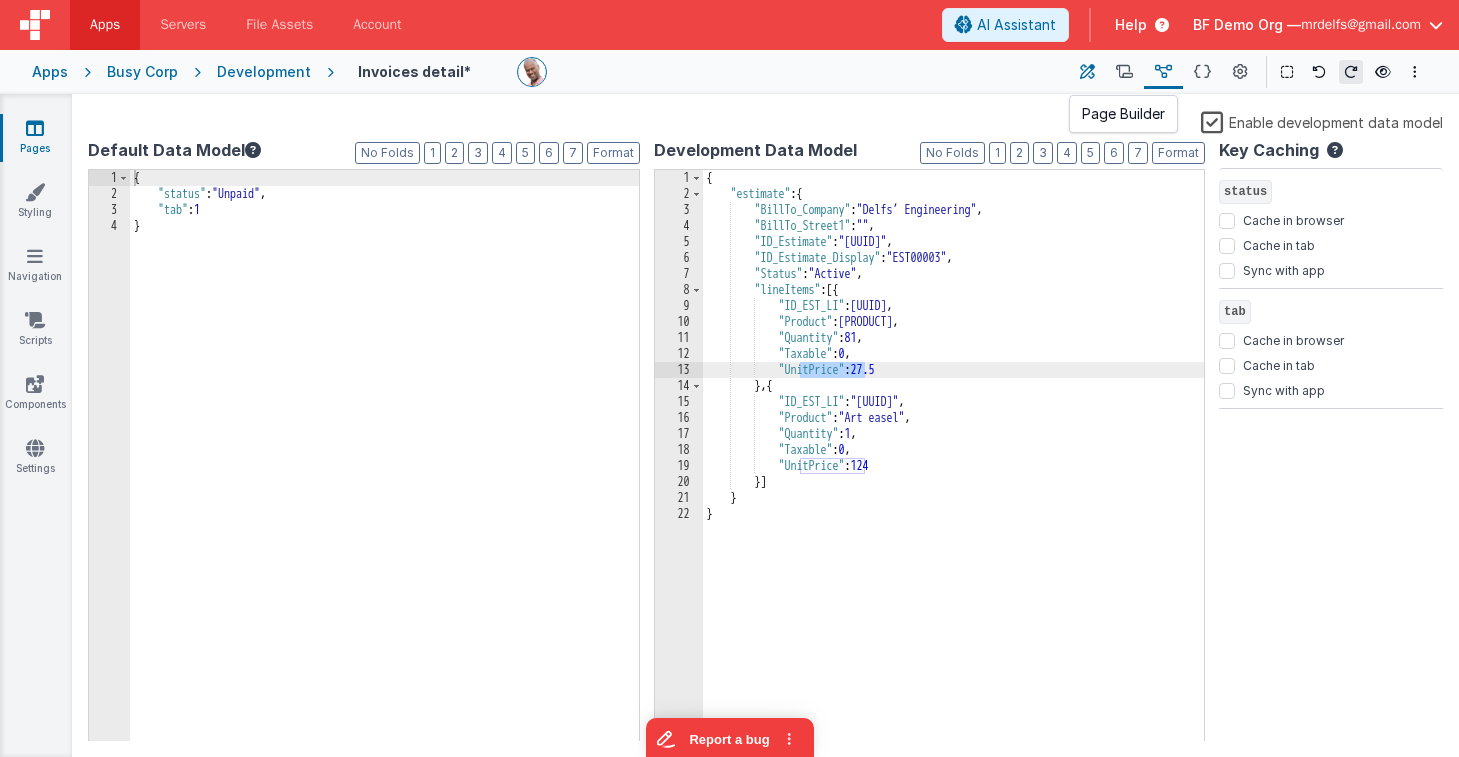 click at bounding box center (1087, 72) 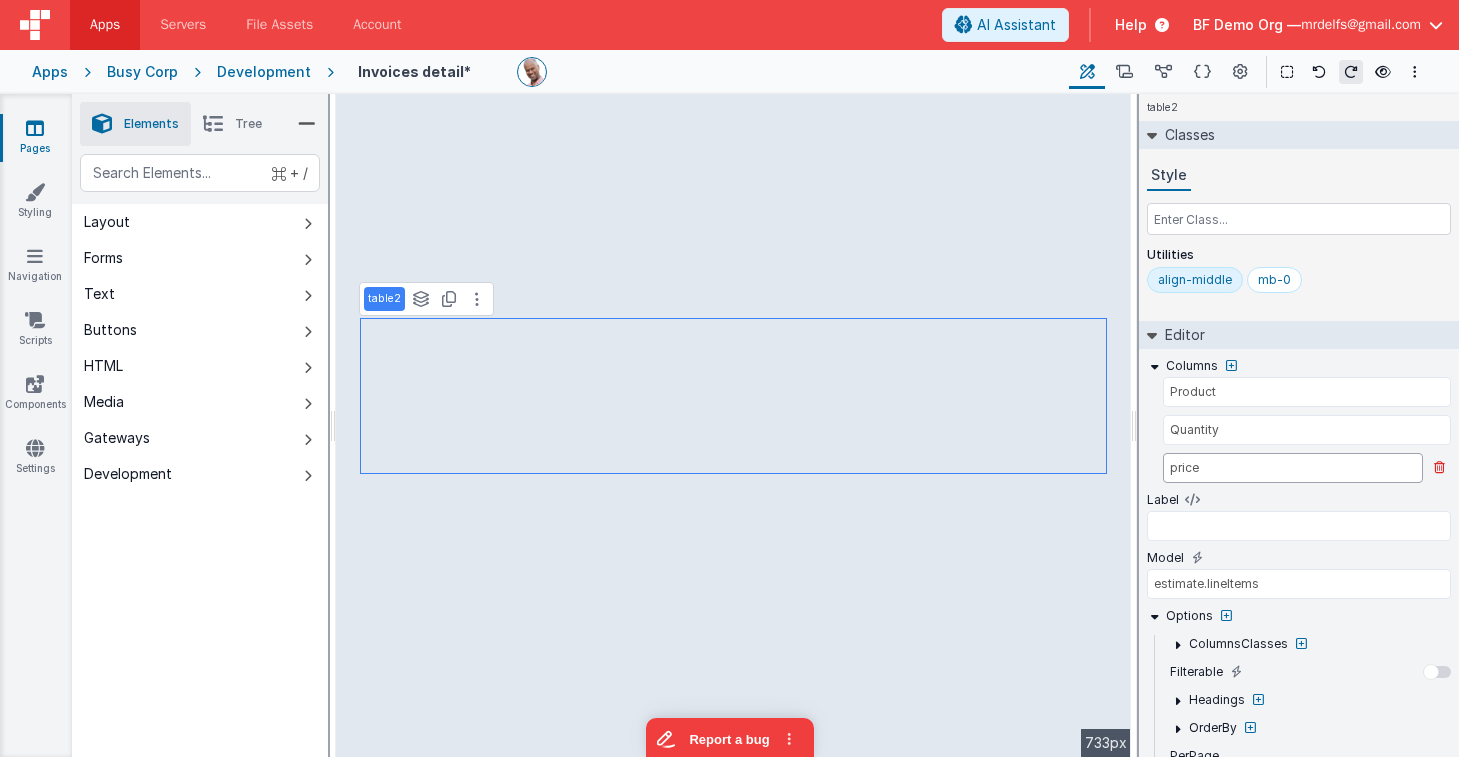 click on "price" at bounding box center [1293, 468] 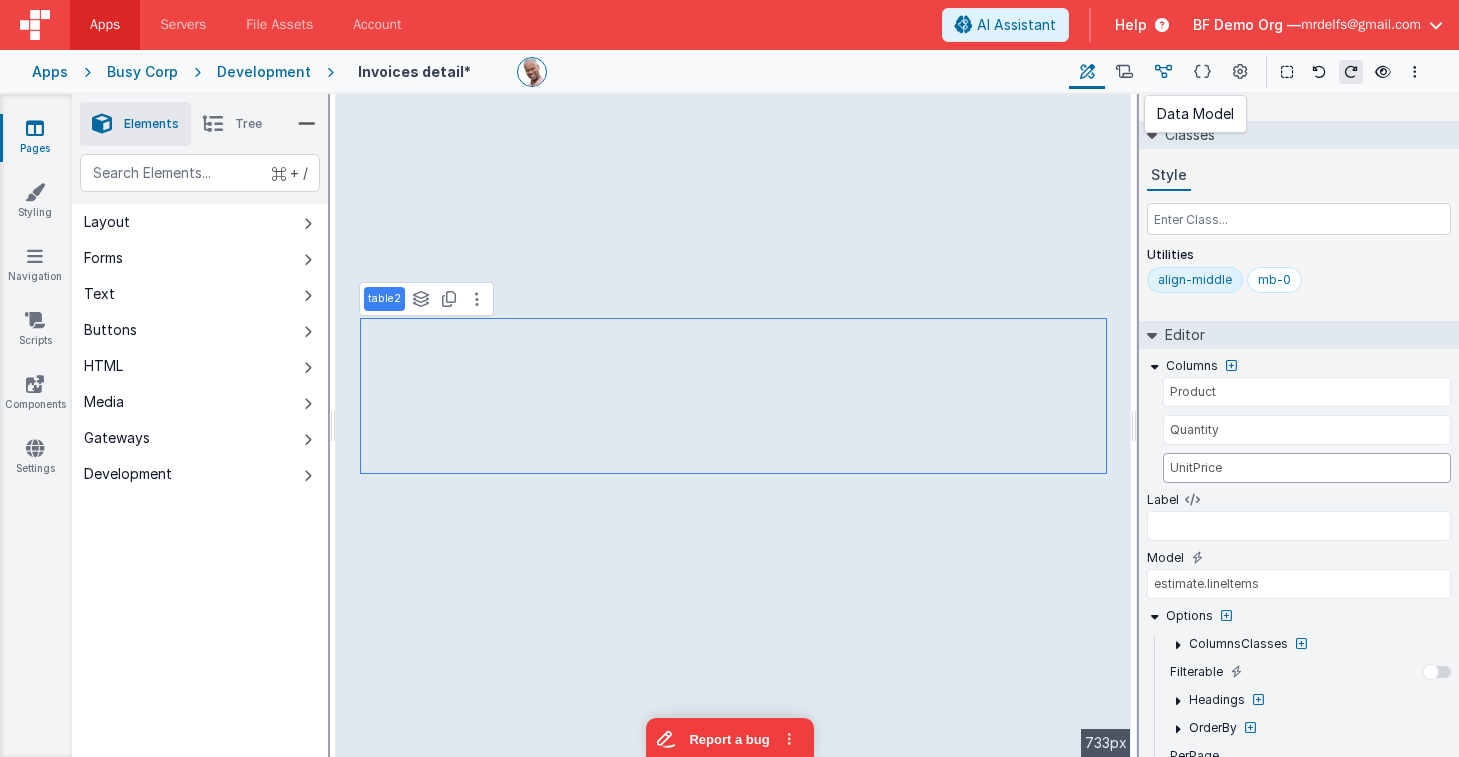 type on "UnitPrice" 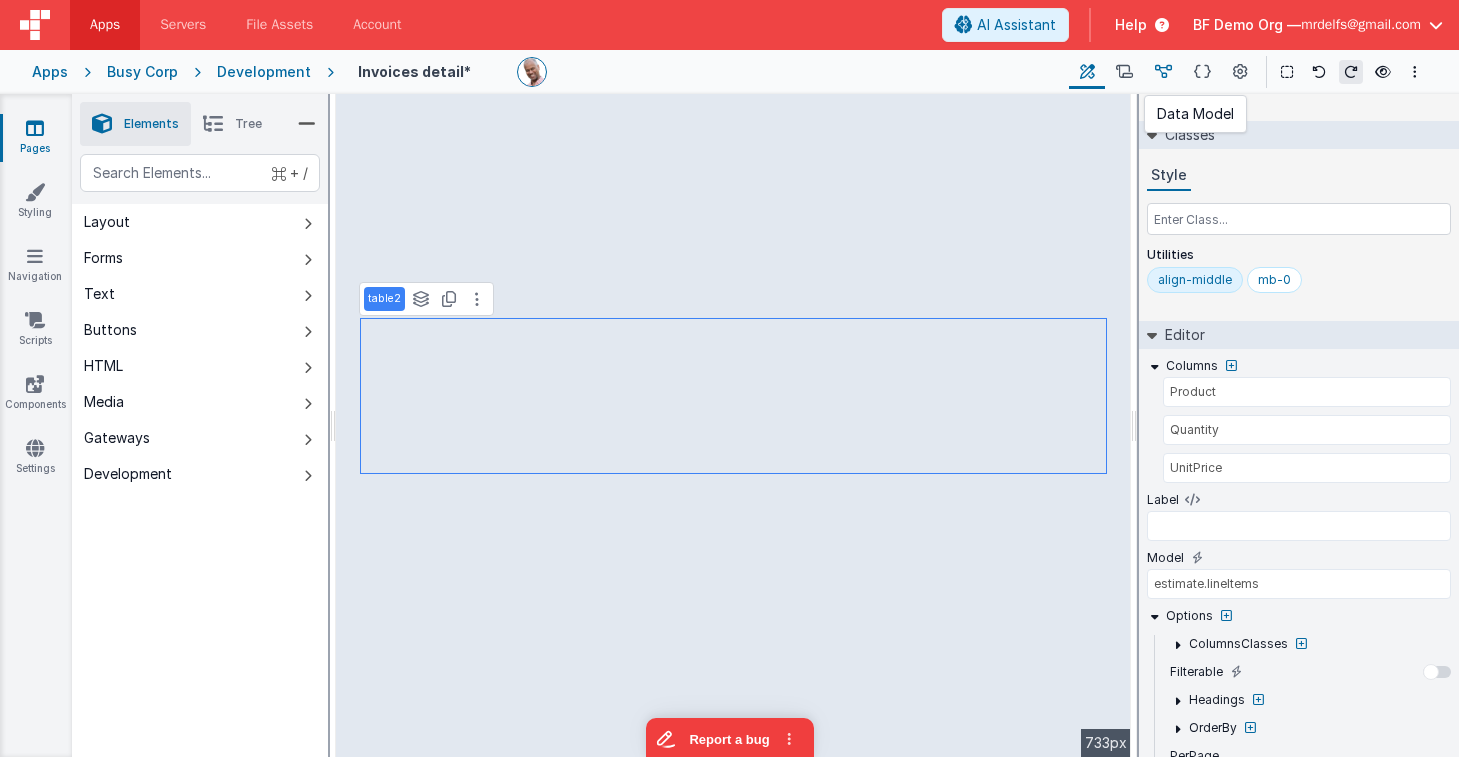 click at bounding box center (1163, 72) 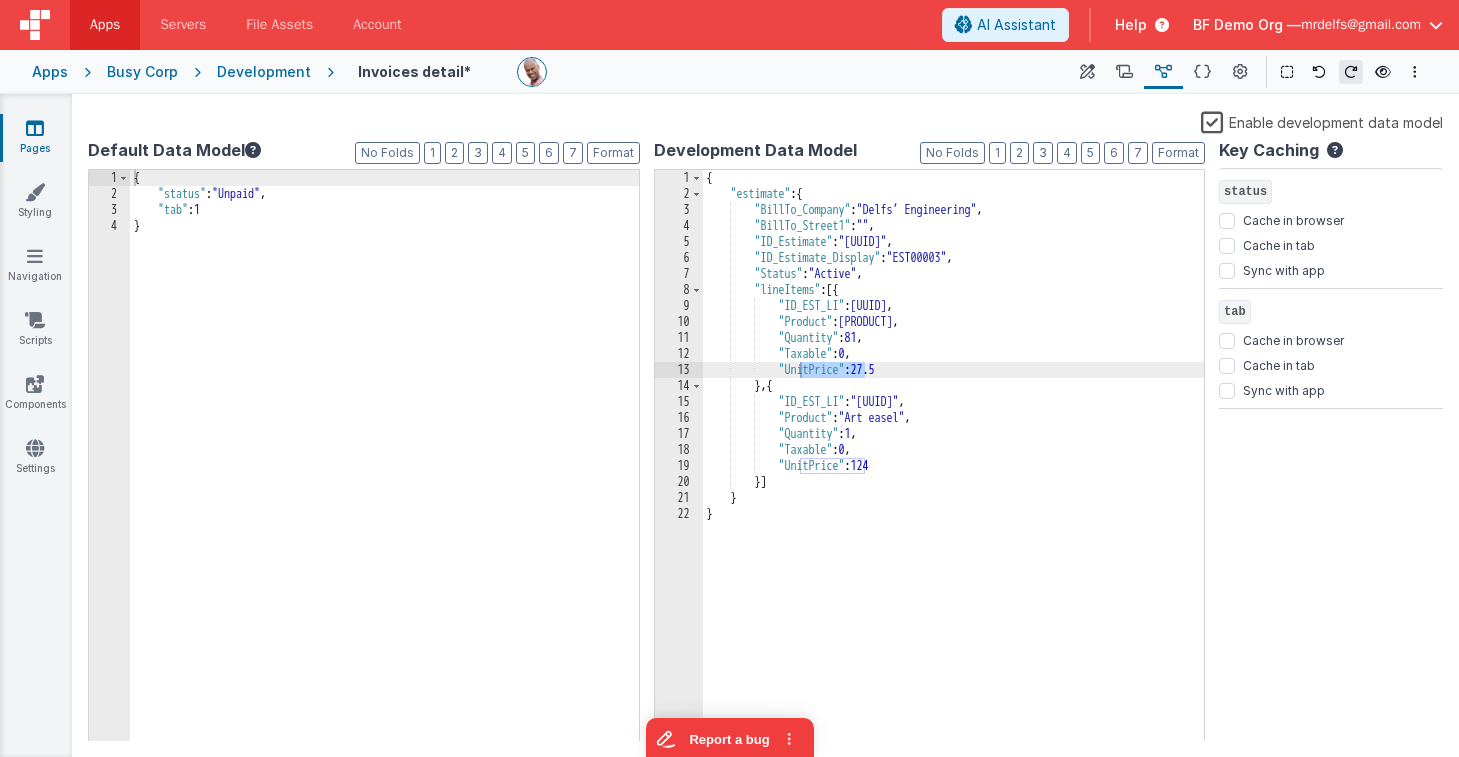 click on "{      "estimate" :  {           "BillTo_Company" :  "Delfs’ Engineering" ,           "BillTo_Street1" :  "" ,           "ID_Estimate" :  "F94FB9A9-E5F6-4C42-B87D-BEC57C475227" ,           "ID_Estimate_Display" :  "EST00003" ,           "Status" :  "Active" ,           "lineItems" :  [{                "ID_EST_LI" :  "4D5F69B9-5DF9-48FF-8649-E921519C718F" ,                "Product" :  "Markers" ,                "Quantity" :  81 ,                "Taxable" :  0 ,                "UnitPrice" :  27.5           } ,  {                "ID_EST_LI" :  "150BBADE-2370-4F70-808E-8261346702A4" ,                "Product" :  "Art easel" ,                "Quantity" :  1 ,                "Taxable" :  0 ,                "UnitPrice" :  124           }]      } }" at bounding box center (954, 472) 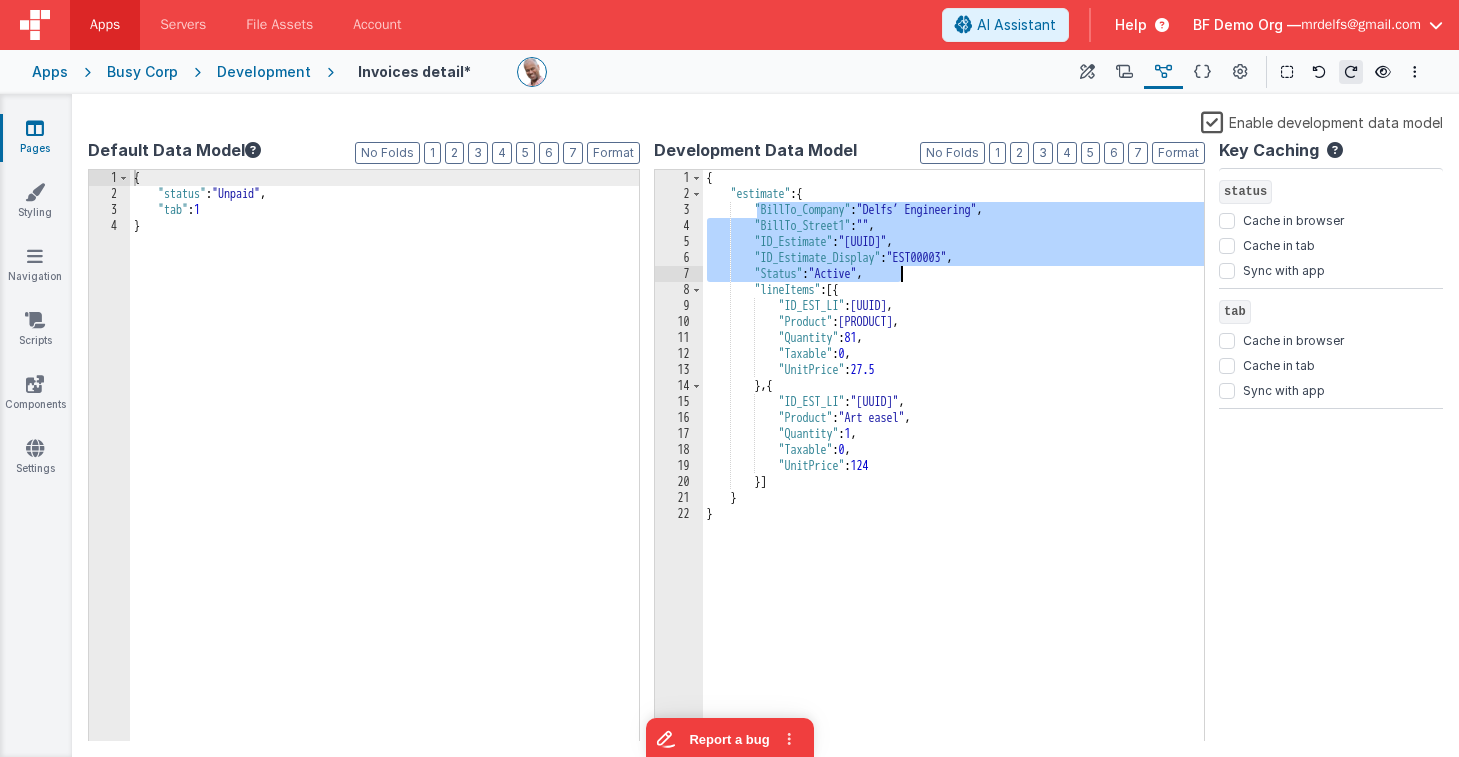 drag, startPoint x: 759, startPoint y: 212, endPoint x: 920, endPoint y: 270, distance: 171.1286 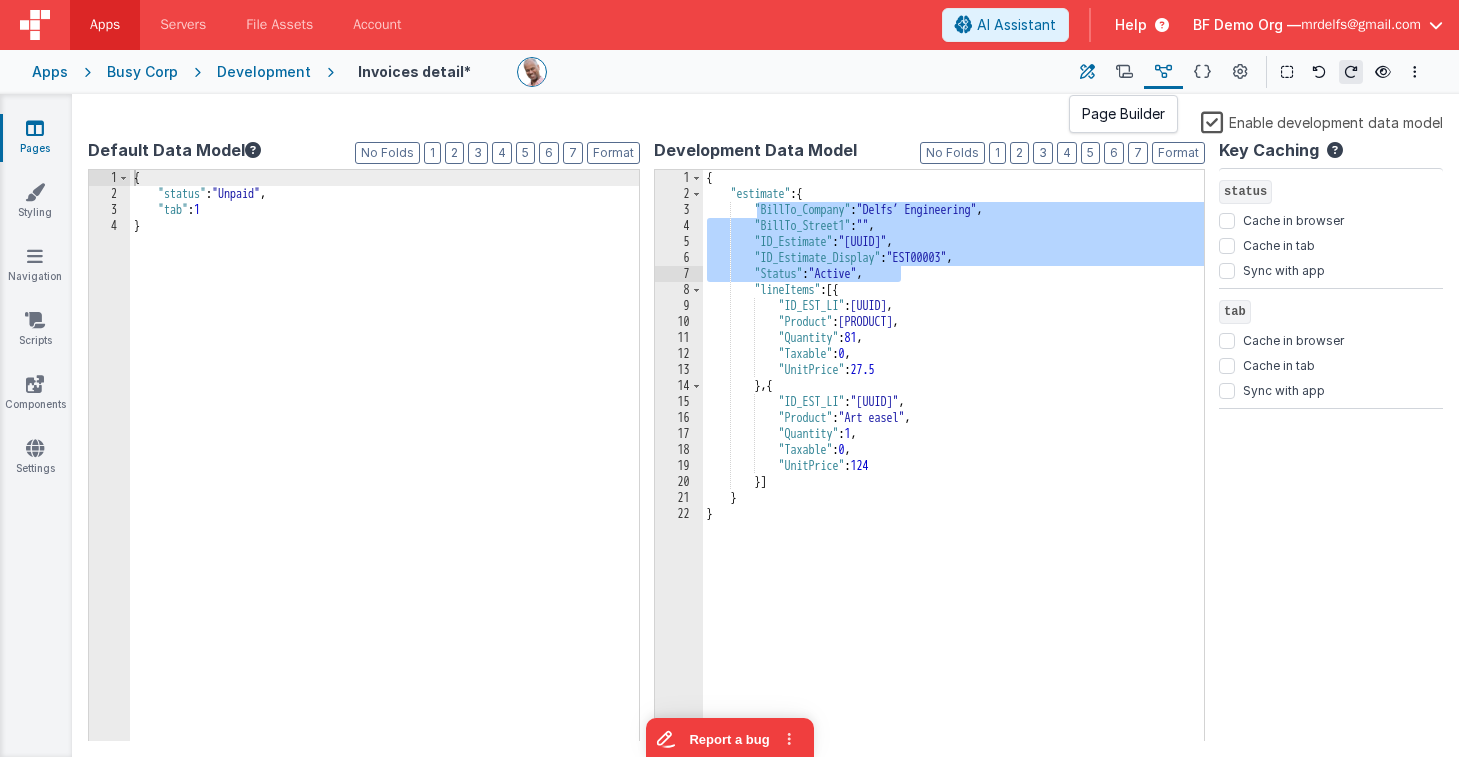 click at bounding box center [1087, 72] 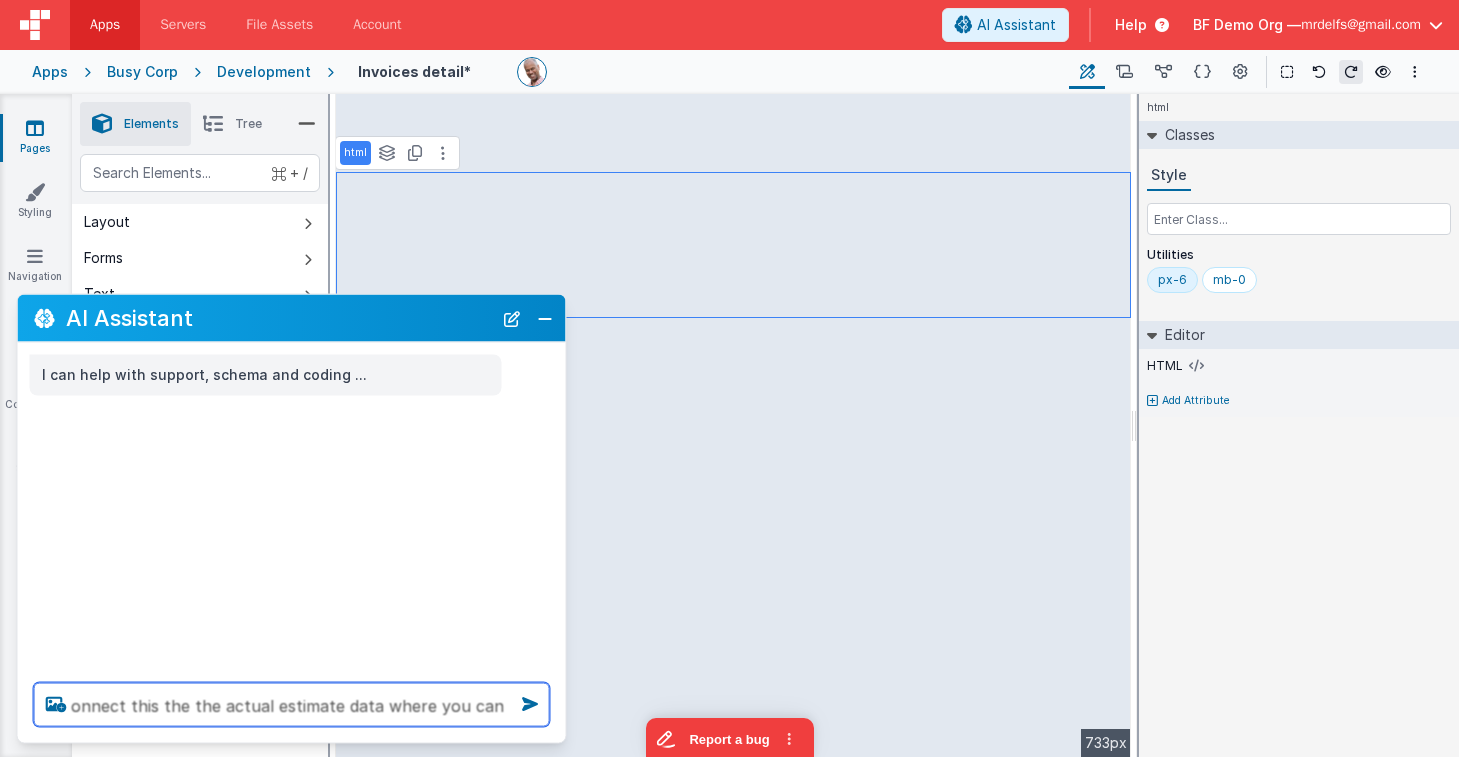 type on "onnect this the the actual estimate data where you can" 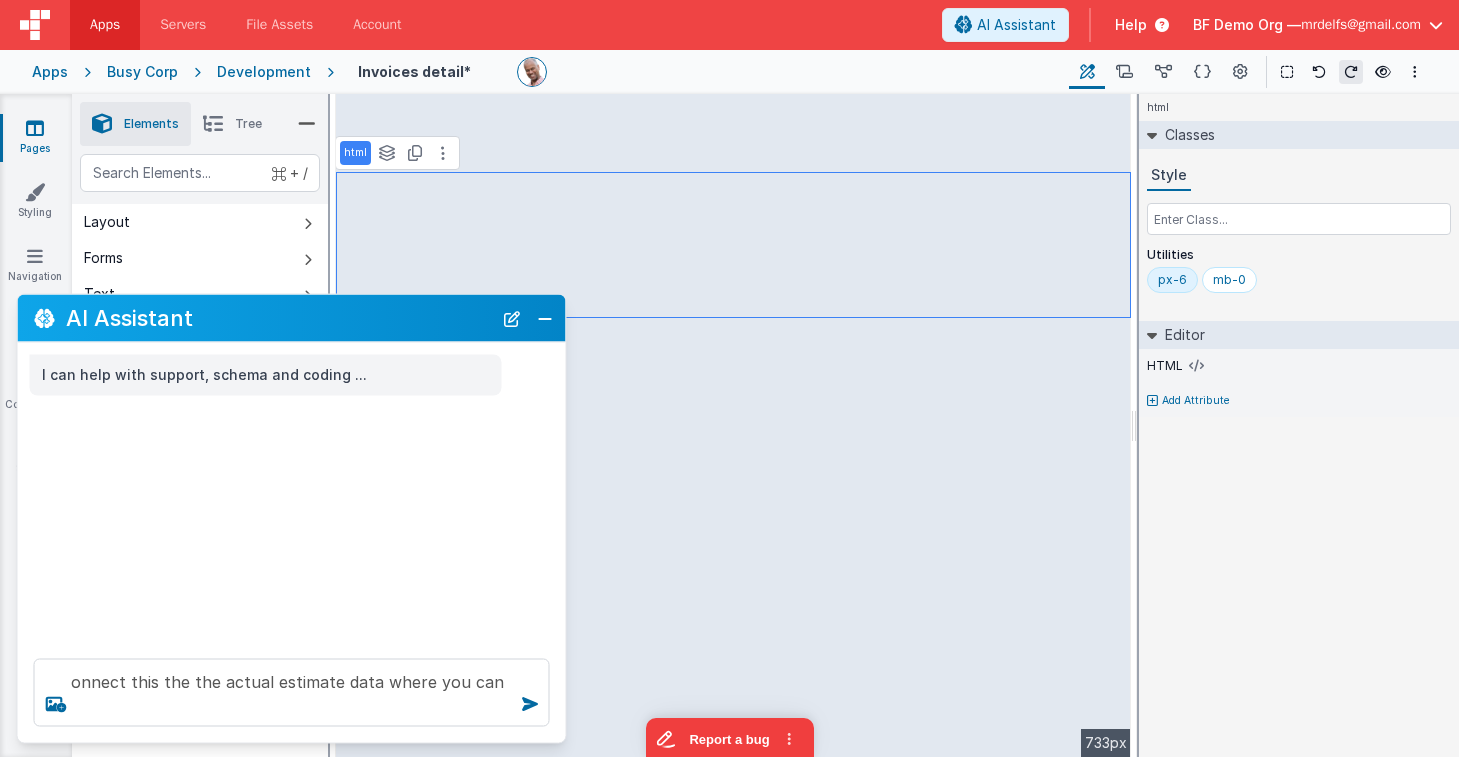 type 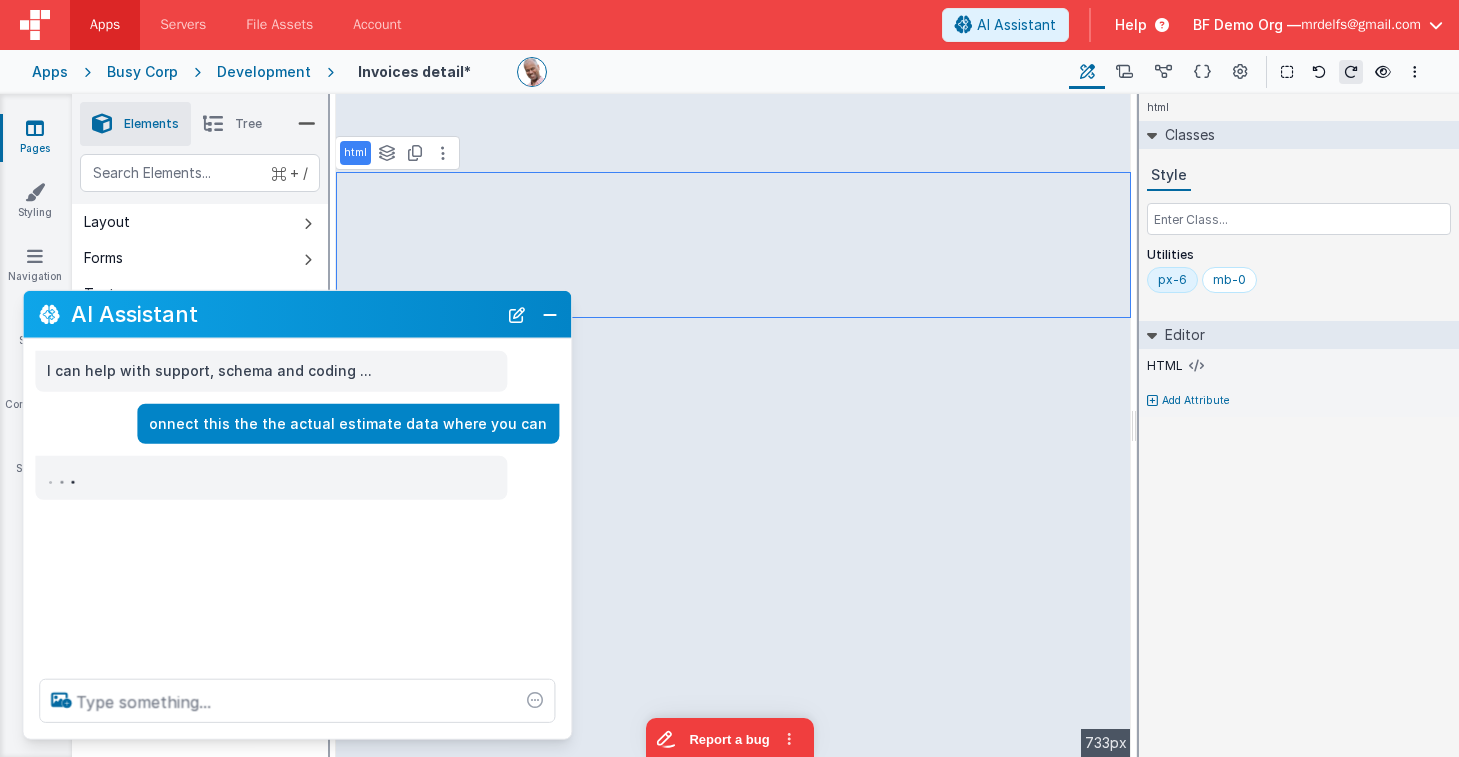 click on "AI Assistant" at bounding box center (284, 314) 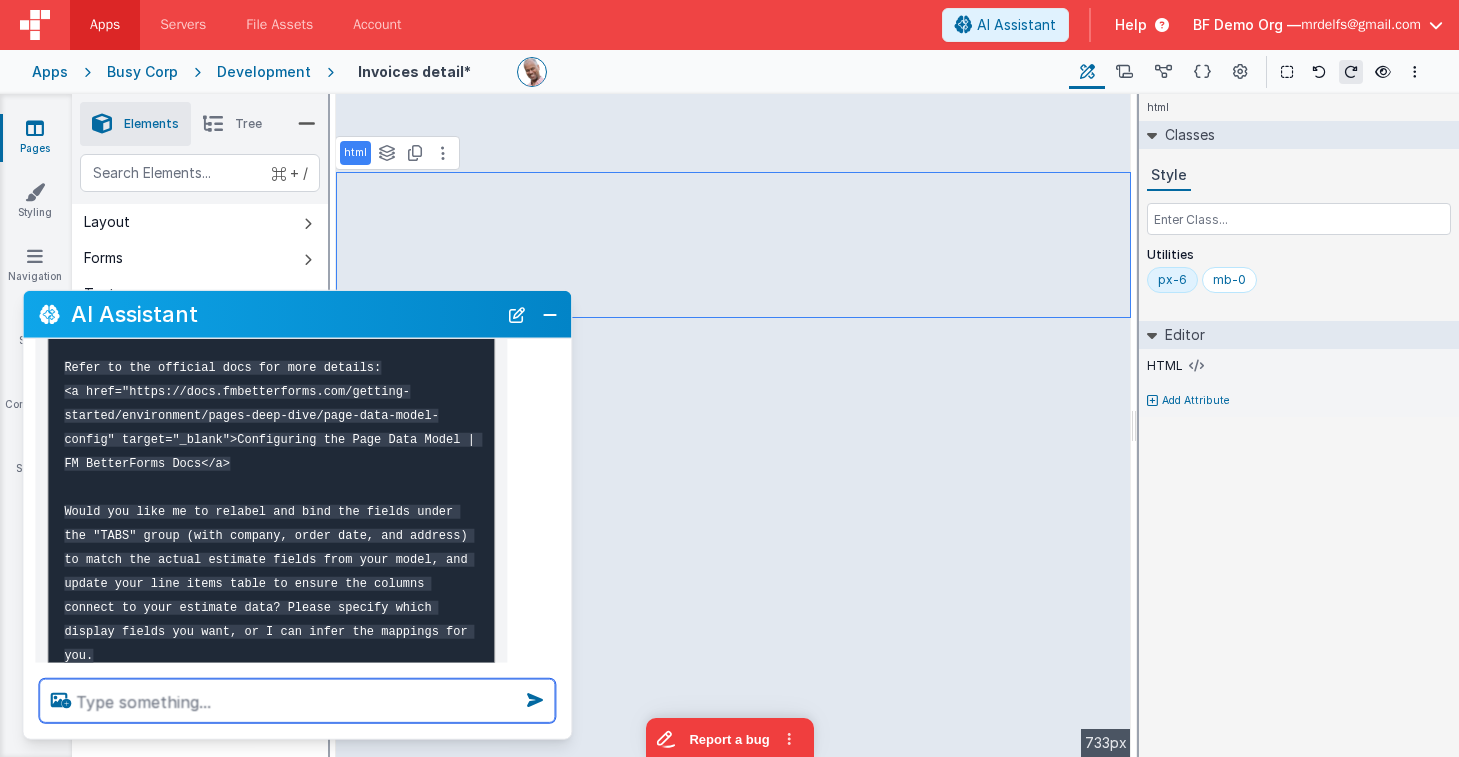 scroll, scrollTop: 701, scrollLeft: 0, axis: vertical 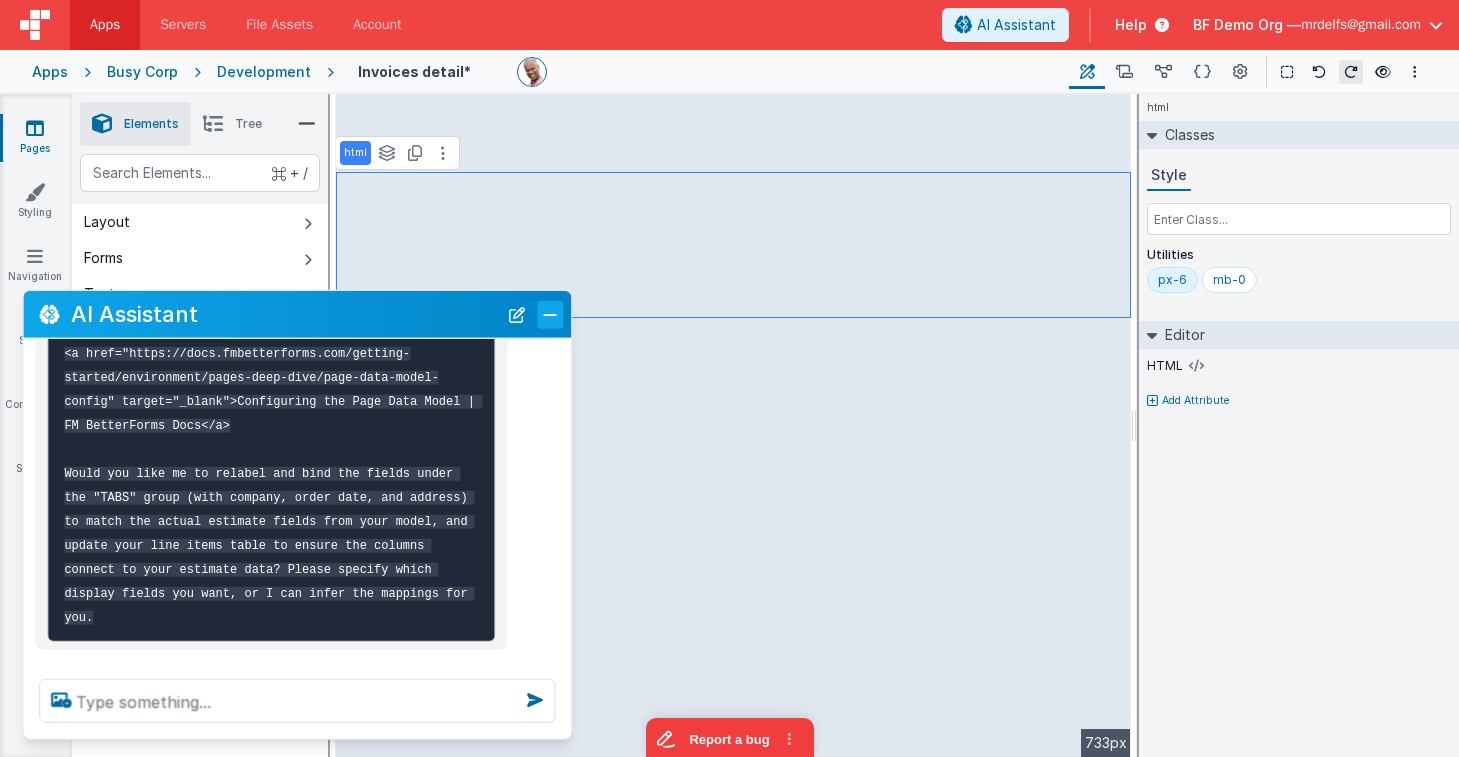 click at bounding box center [550, 314] 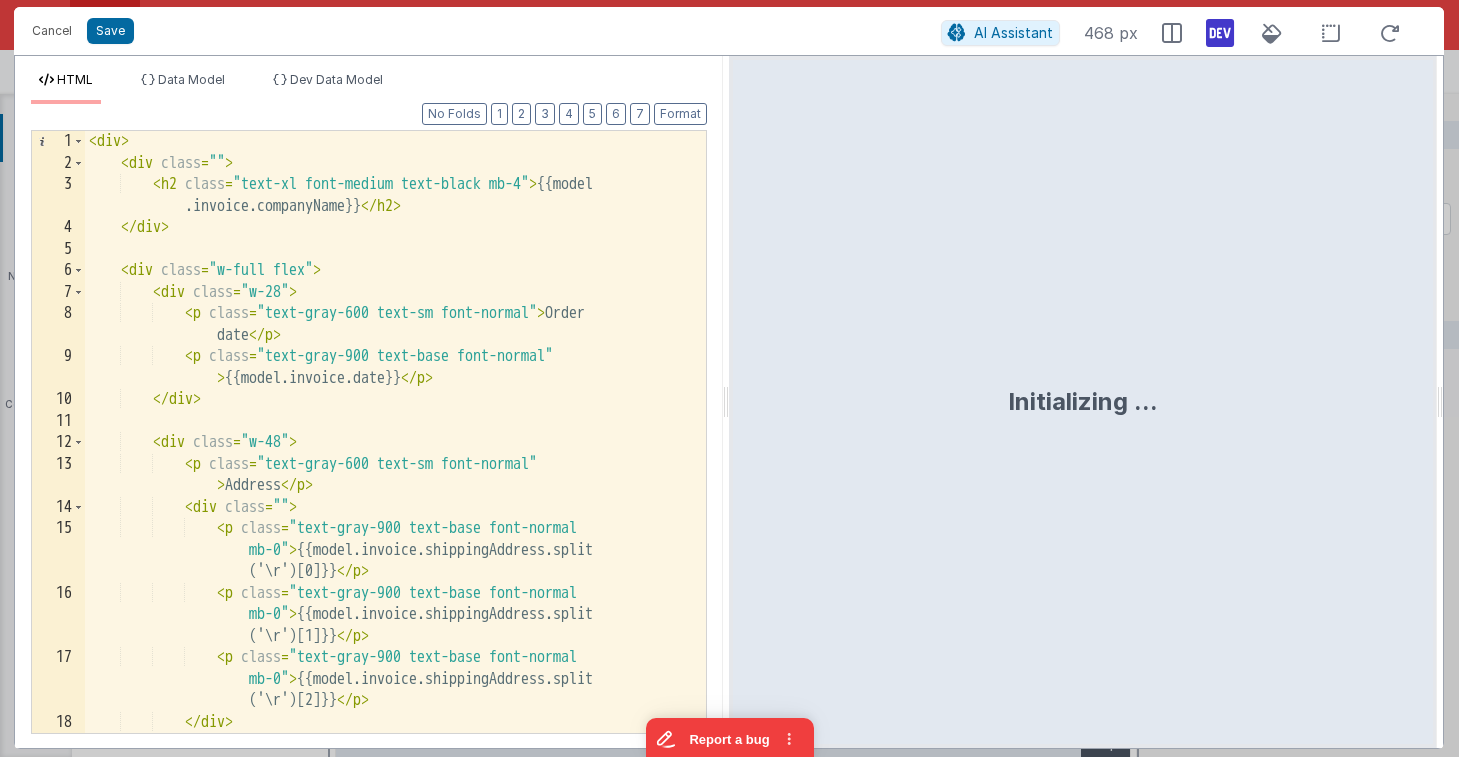 click on "<div      <div>           <h2> {{model           .invoice.companyName}} </h2>      </div>      <div   class = "w-full flex" >           <div   class = "w-28" >                <p   class = "text-gray-600 text-sm font-normal" > Order               date </p>                <p   class = "text-gray-900 text-base font-normal  > {{model.invoice.date}} </p>           </div>           <div   class = "w-48" >                <p   class = "text-gray-600 text-sm font-normal  > Address </p>                <div   class = "" >                     <p   class = "text-gray-900 text-base font-normal                               mb-0" > {{model.invoice.shippingAddress.split                                ('\r')[0]}} </p>                     <p   class = "text-gray-900 text-base font-normal  mb-0" > ('\r')[1]}} </p>" at bounding box center [395, 453] 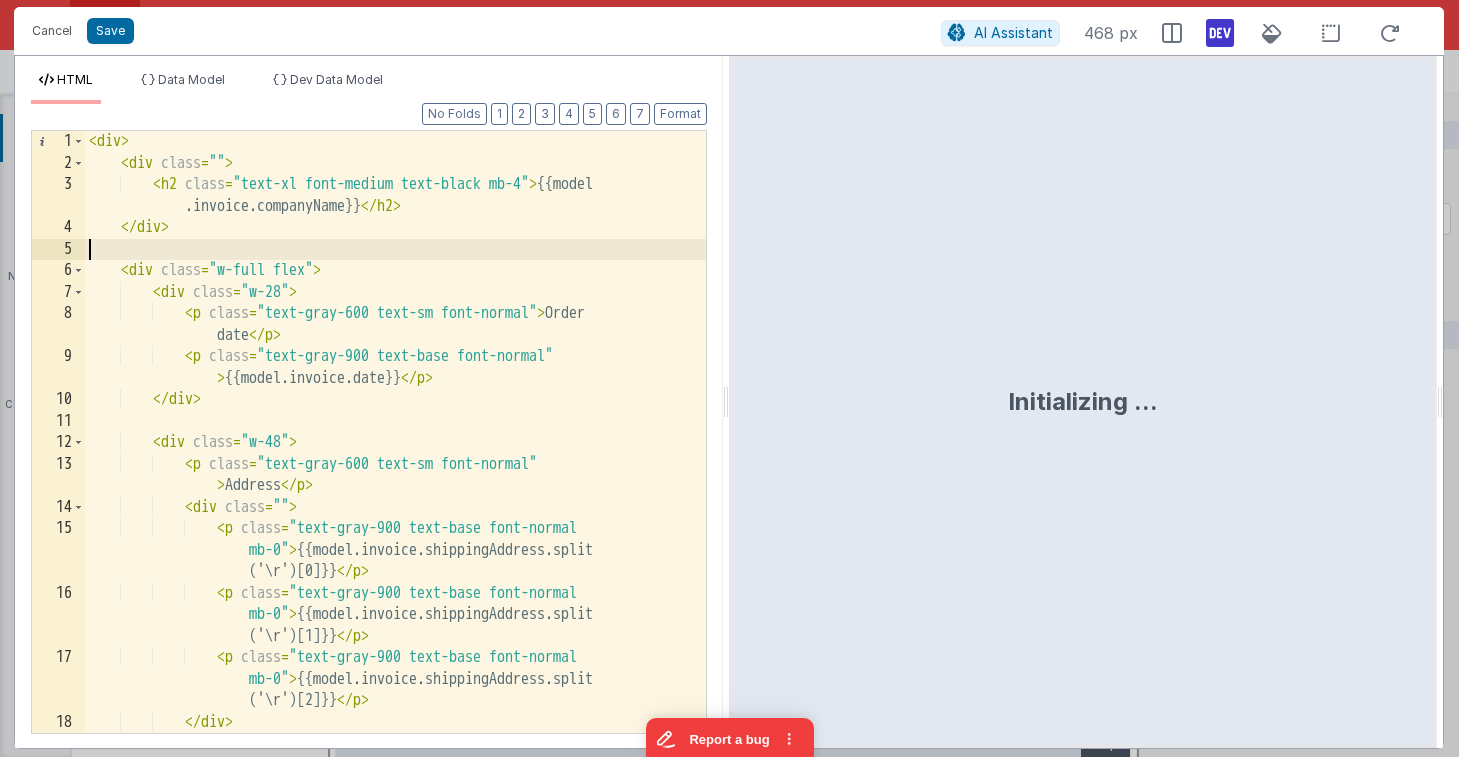 scroll, scrollTop: 0, scrollLeft: 0, axis: both 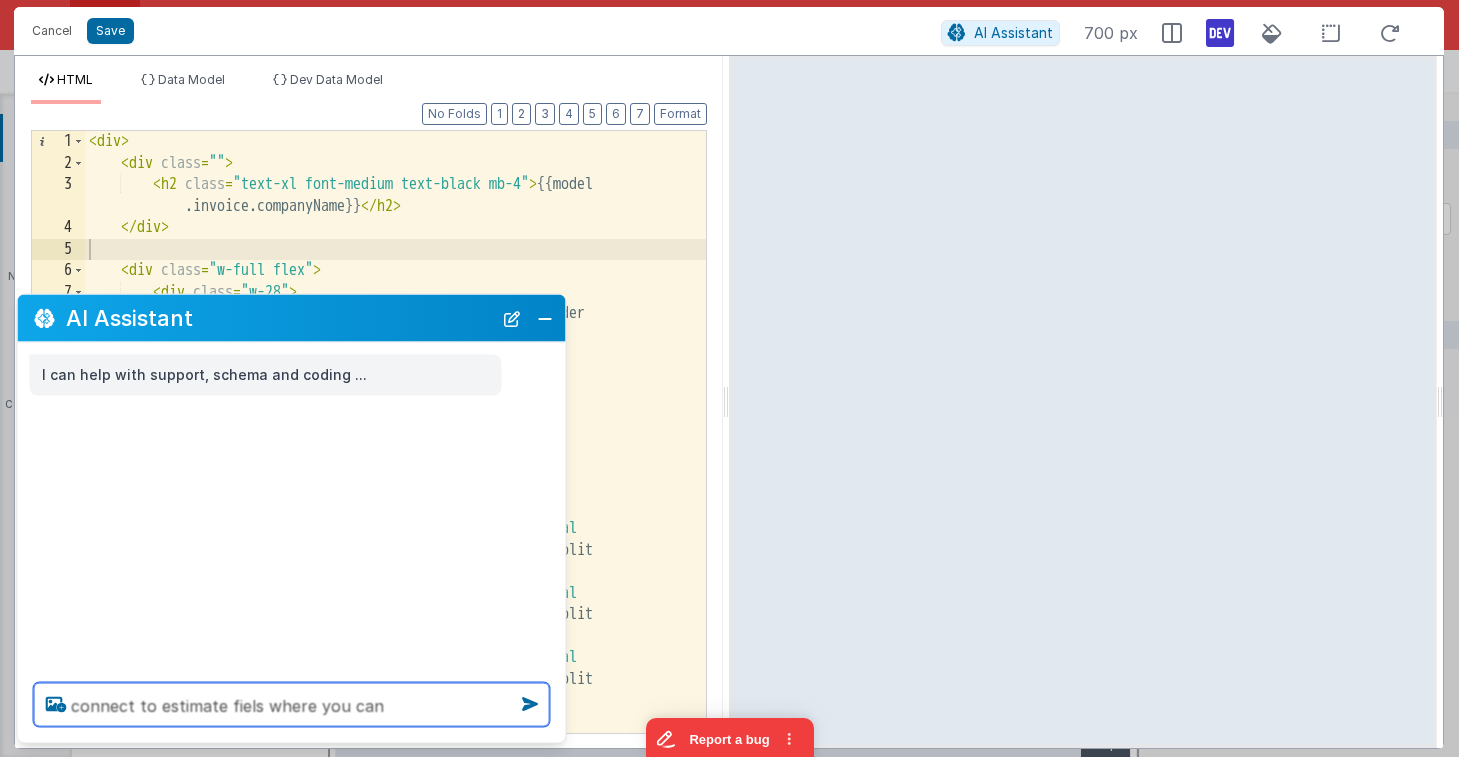type on "connect to estimate fiels where you can" 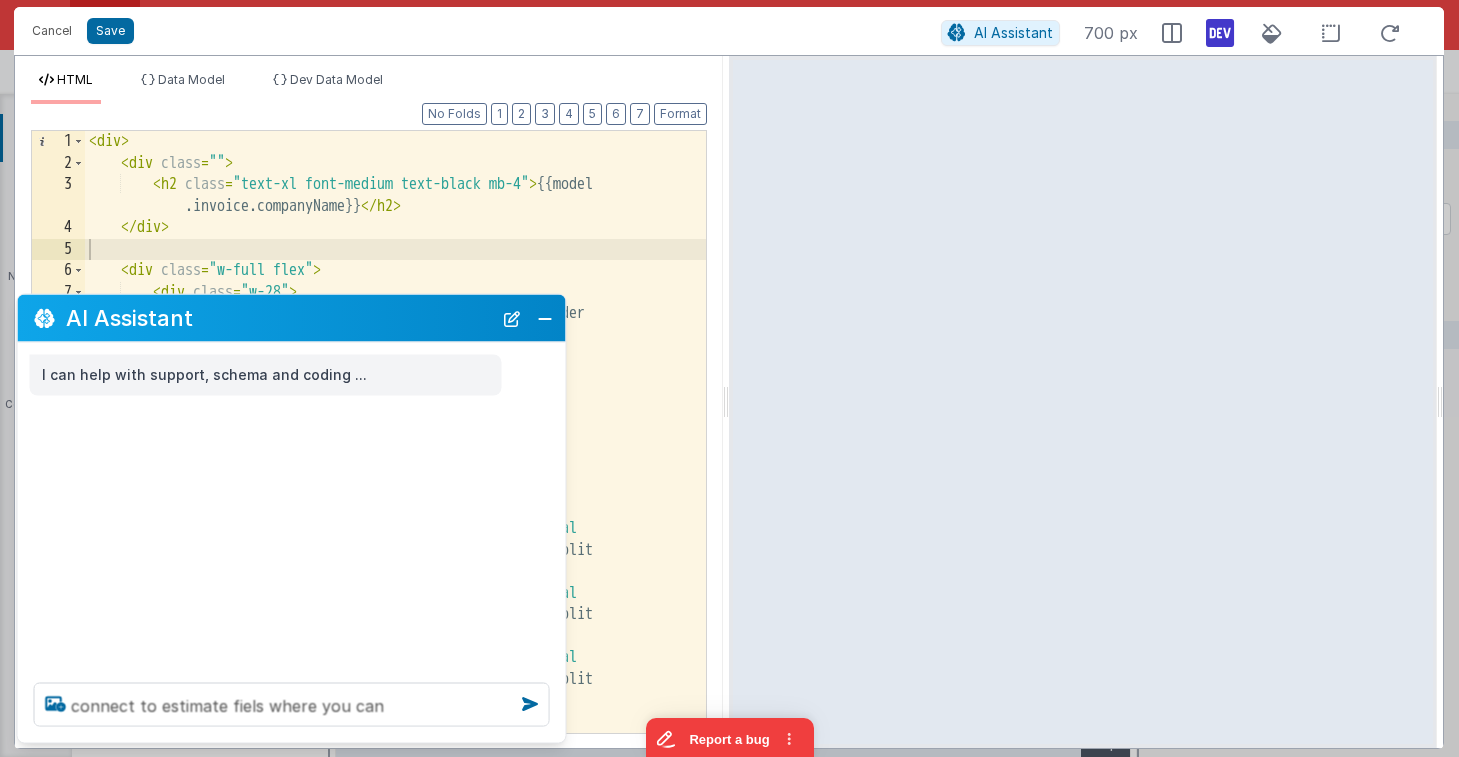 type 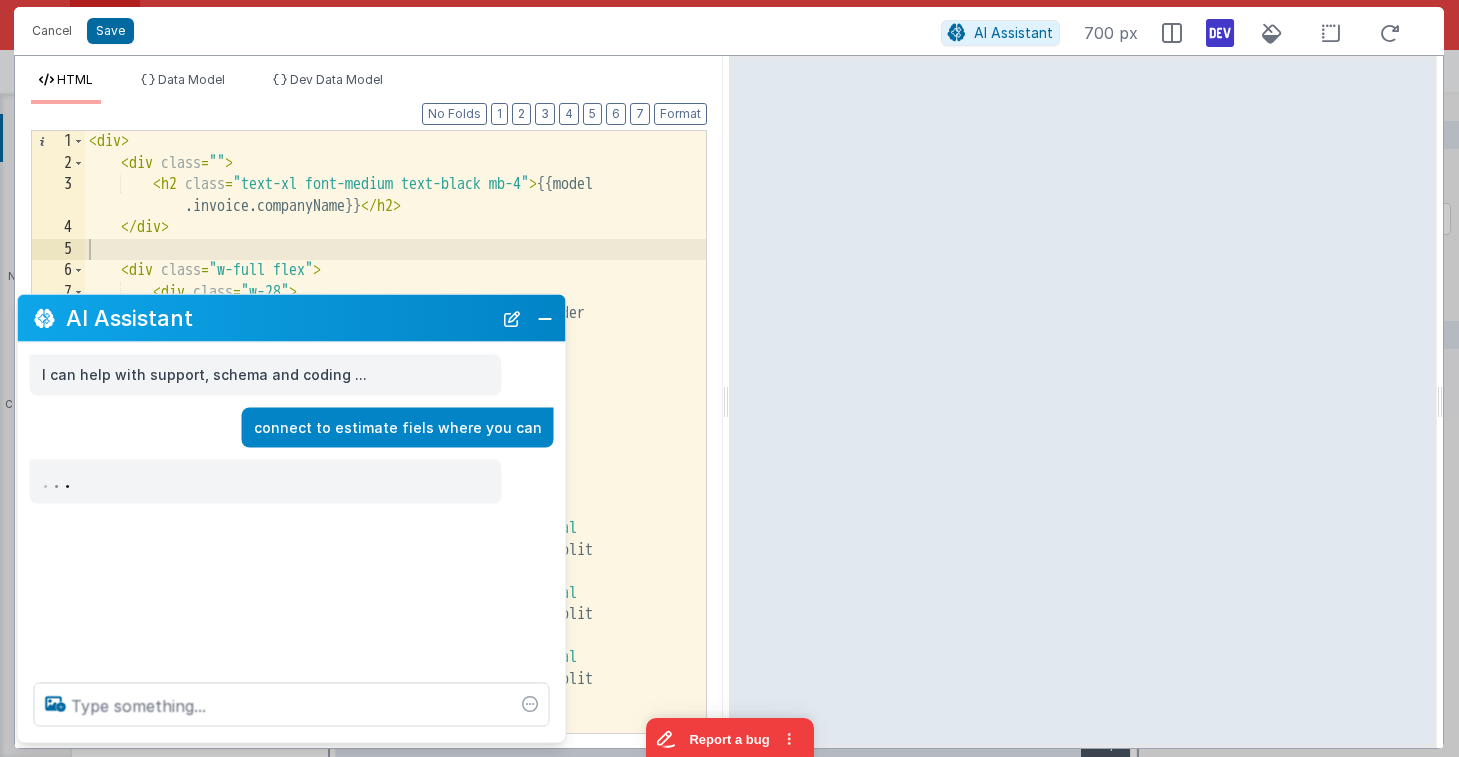 drag, startPoint x: 604, startPoint y: 220, endPoint x: 579, endPoint y: 238, distance: 30.805843 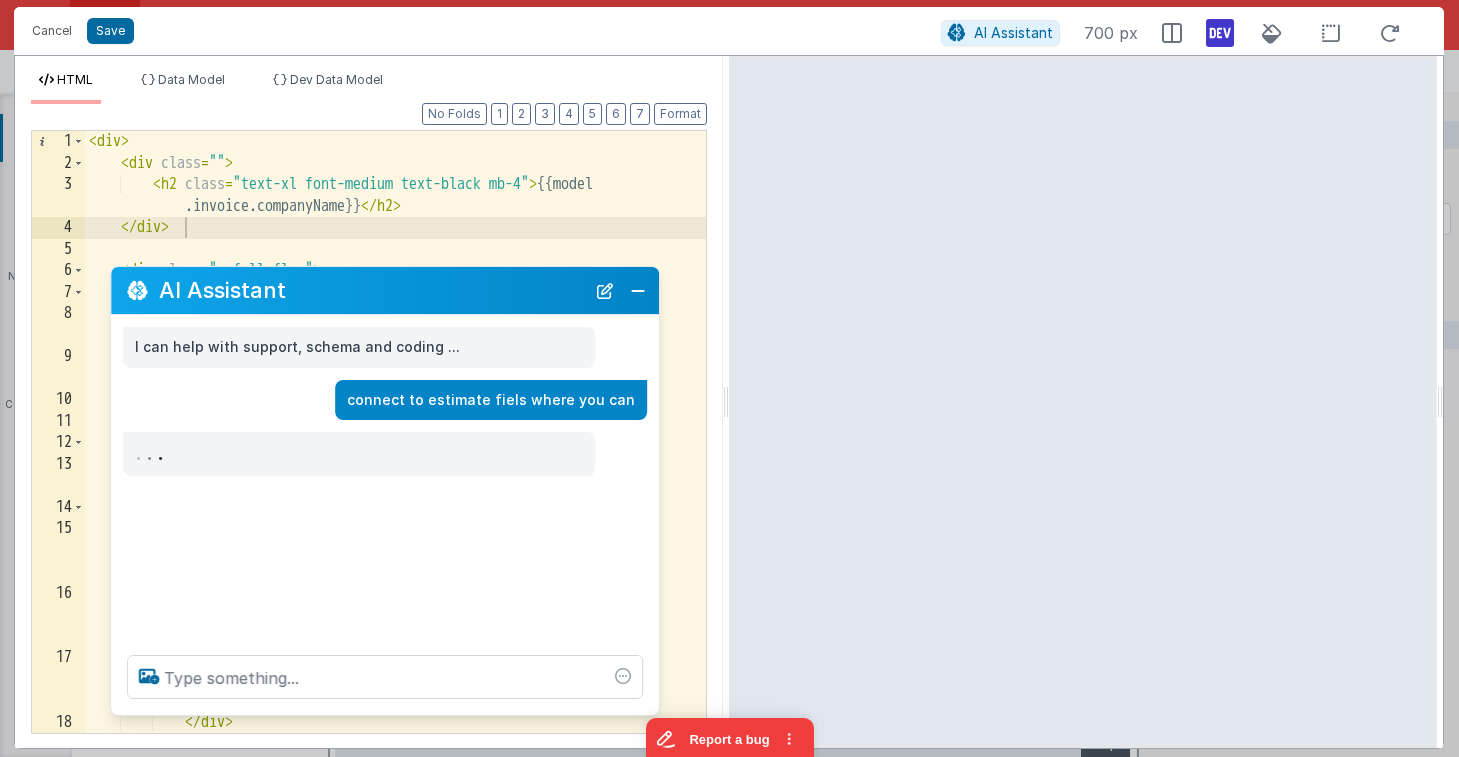 drag, startPoint x: 396, startPoint y: 327, endPoint x: 490, endPoint y: 299, distance: 98.0816 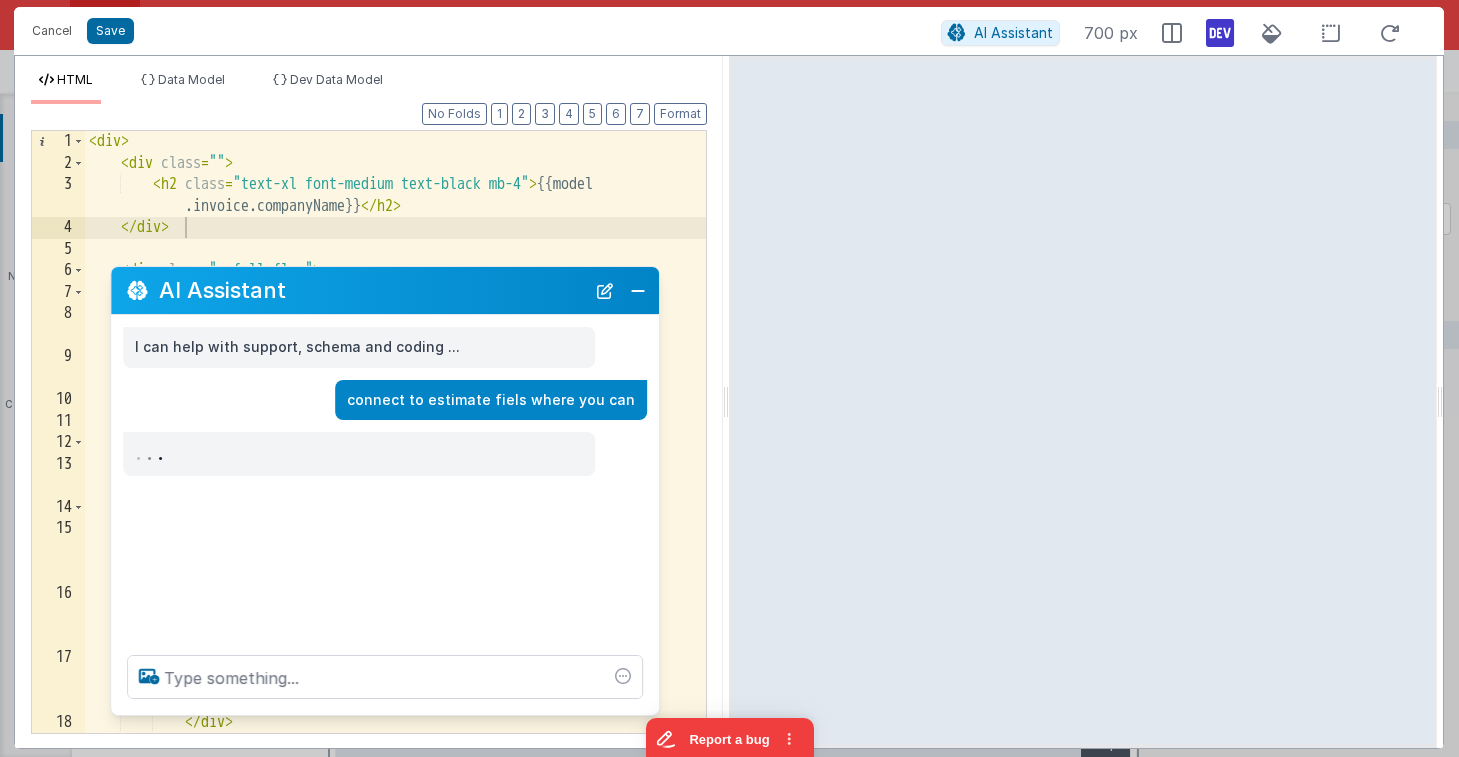 click on "AI Assistant" at bounding box center (372, 290) 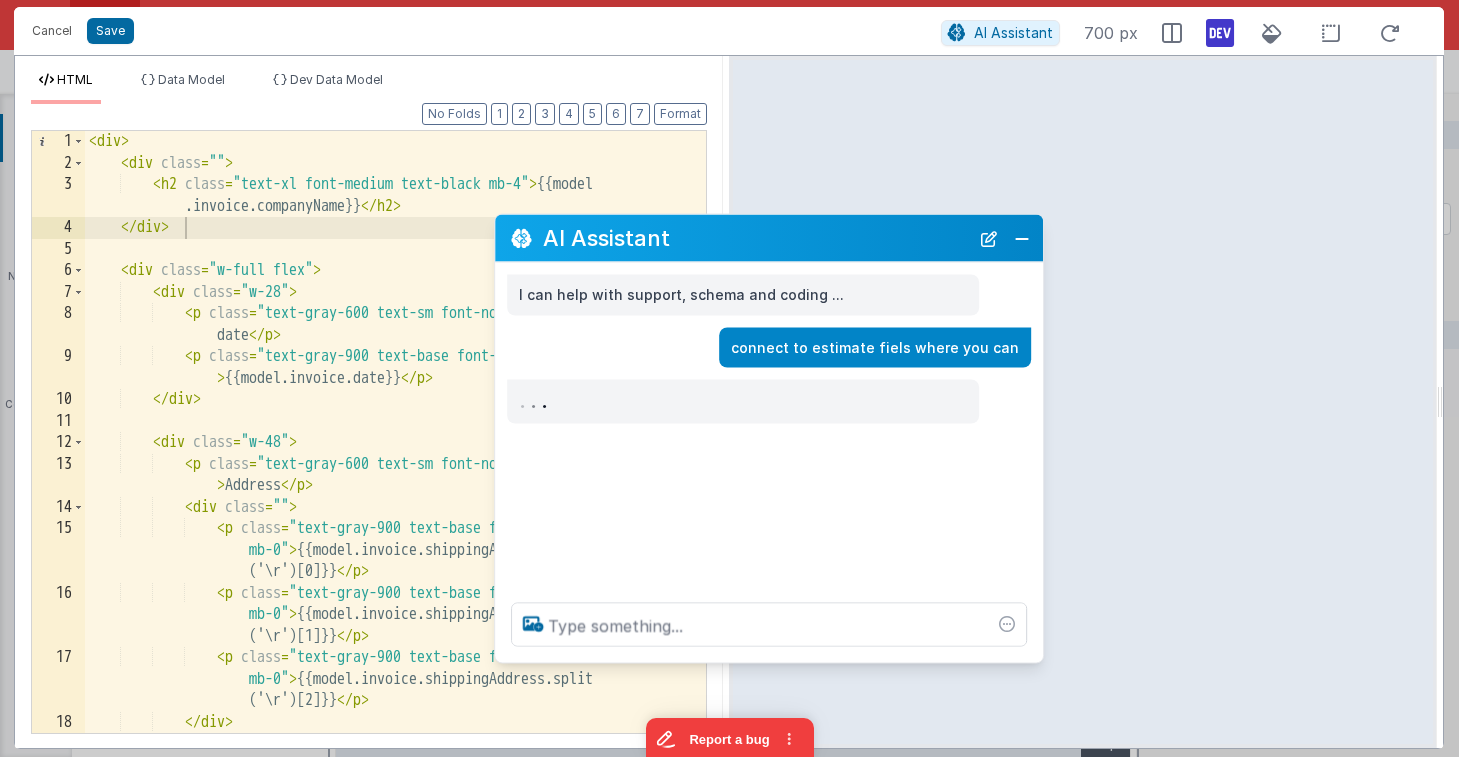 drag, startPoint x: 383, startPoint y: 273, endPoint x: 627, endPoint y: 244, distance: 245.71732 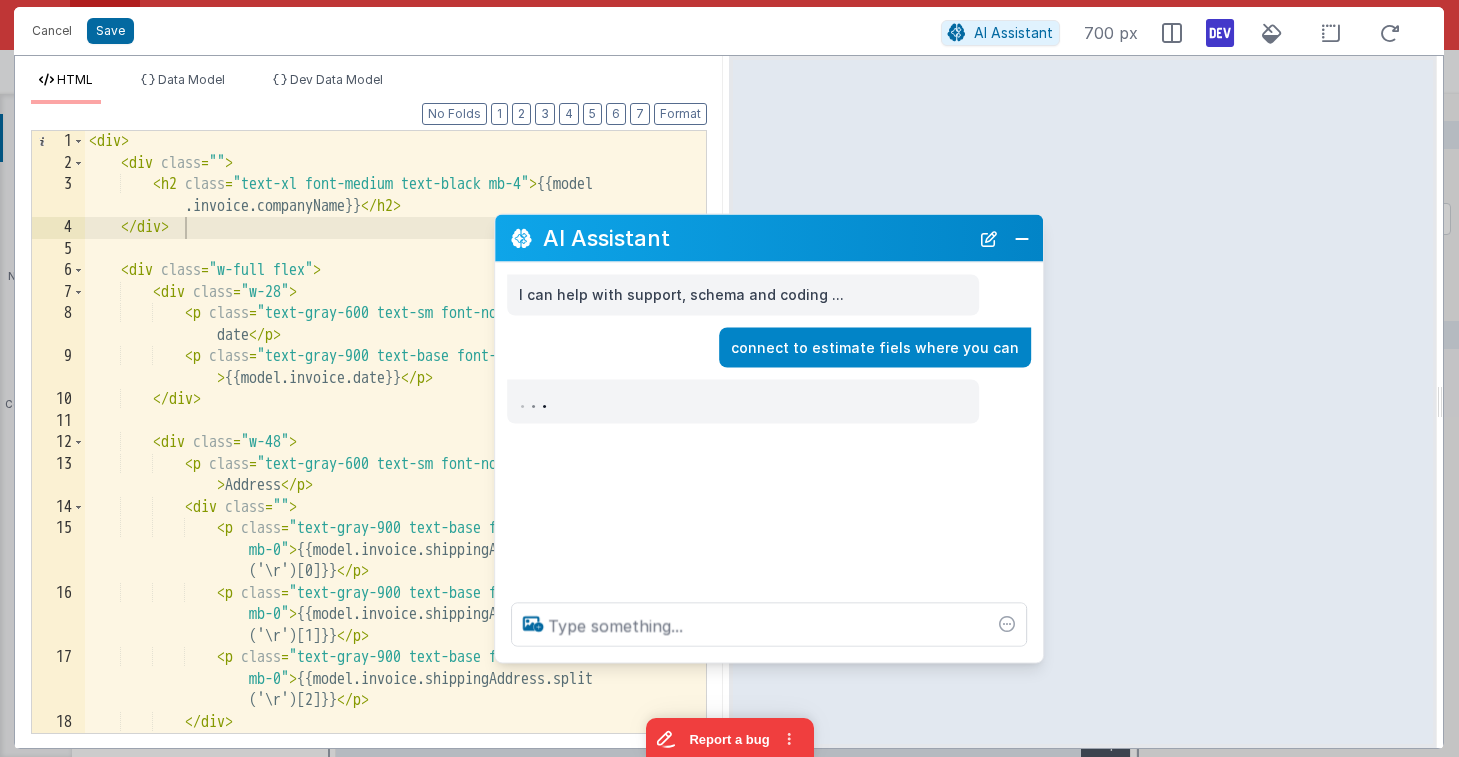 click on "AI Assistant" at bounding box center [756, 238] 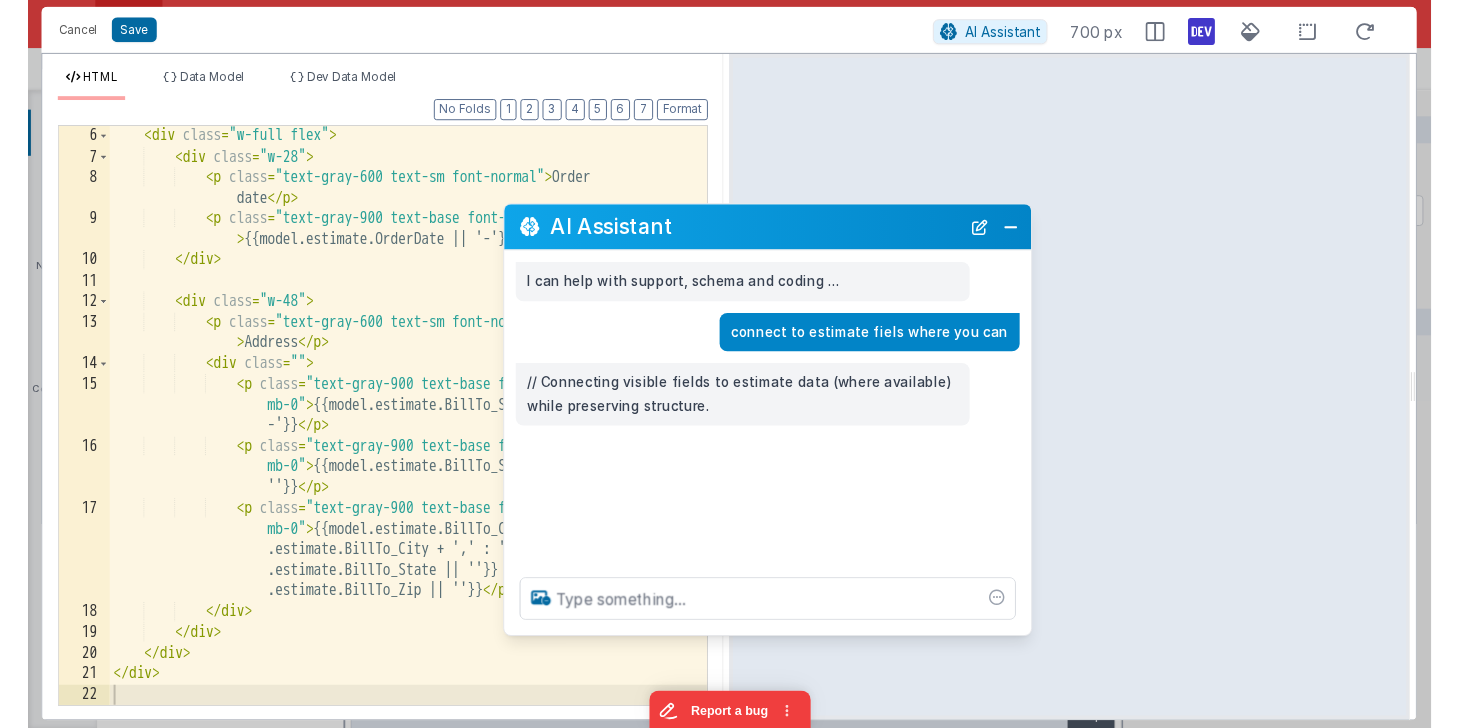 scroll, scrollTop: 129, scrollLeft: 0, axis: vertical 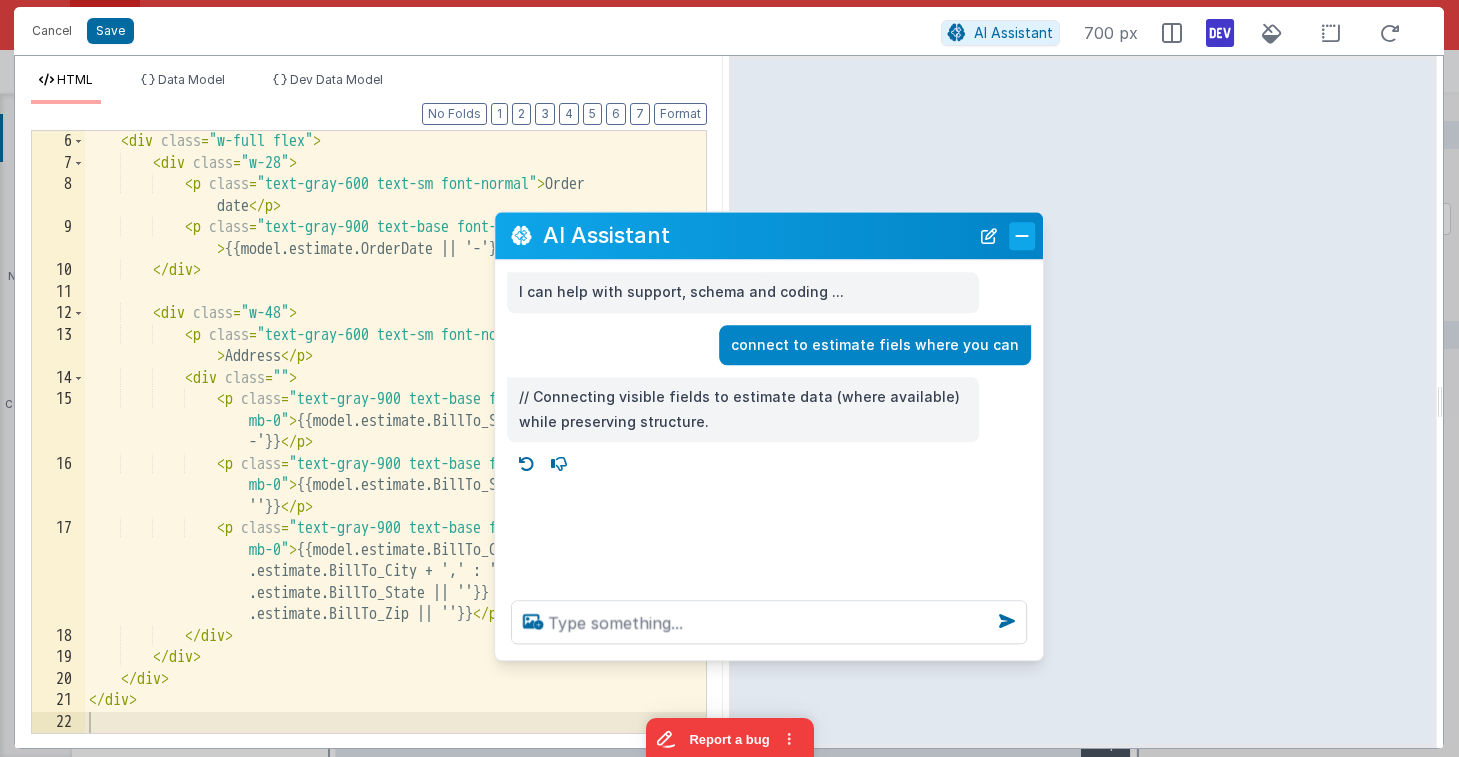 click at bounding box center (1022, 236) 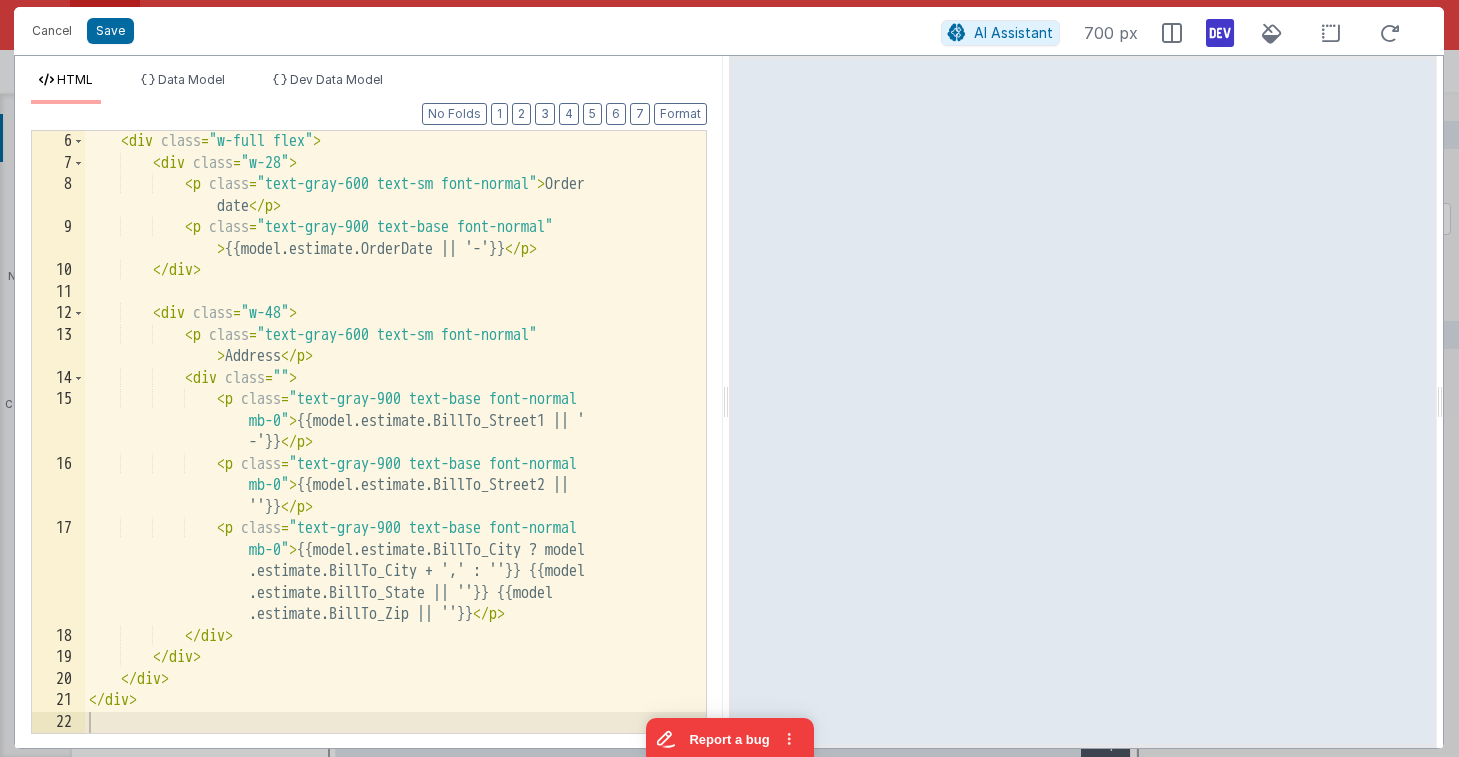 click on "< div   class = "w-full flex" >           < div   class = "w-28" >                < p   class = "text-gray-600 text-sm font-normal" > Order                   date </ p >                < p   class = "text-gray-900 text-base font-normal"                  > {{model.estimate.OrderDate || '-'}} </ p >           </ div >           < div   class = "w-48" >                < p   class = "text-gray-600 text-sm font-normal"                  > Address </ p >                < div   class = "" >                     < p   class = "text-gray-900 text-base font-normal                       mb-0" > {{model.estimate.BillTo_Street1 || '                      -'}} </ p >                     < p   class = "text-gray-900 text-base font-normal                       mb-0" > {{model.estimate.BillTo_Street2 ||                       ''}} </ p >                     < p   class = mb-0" > </ p >           < /" at bounding box center (395, 453) 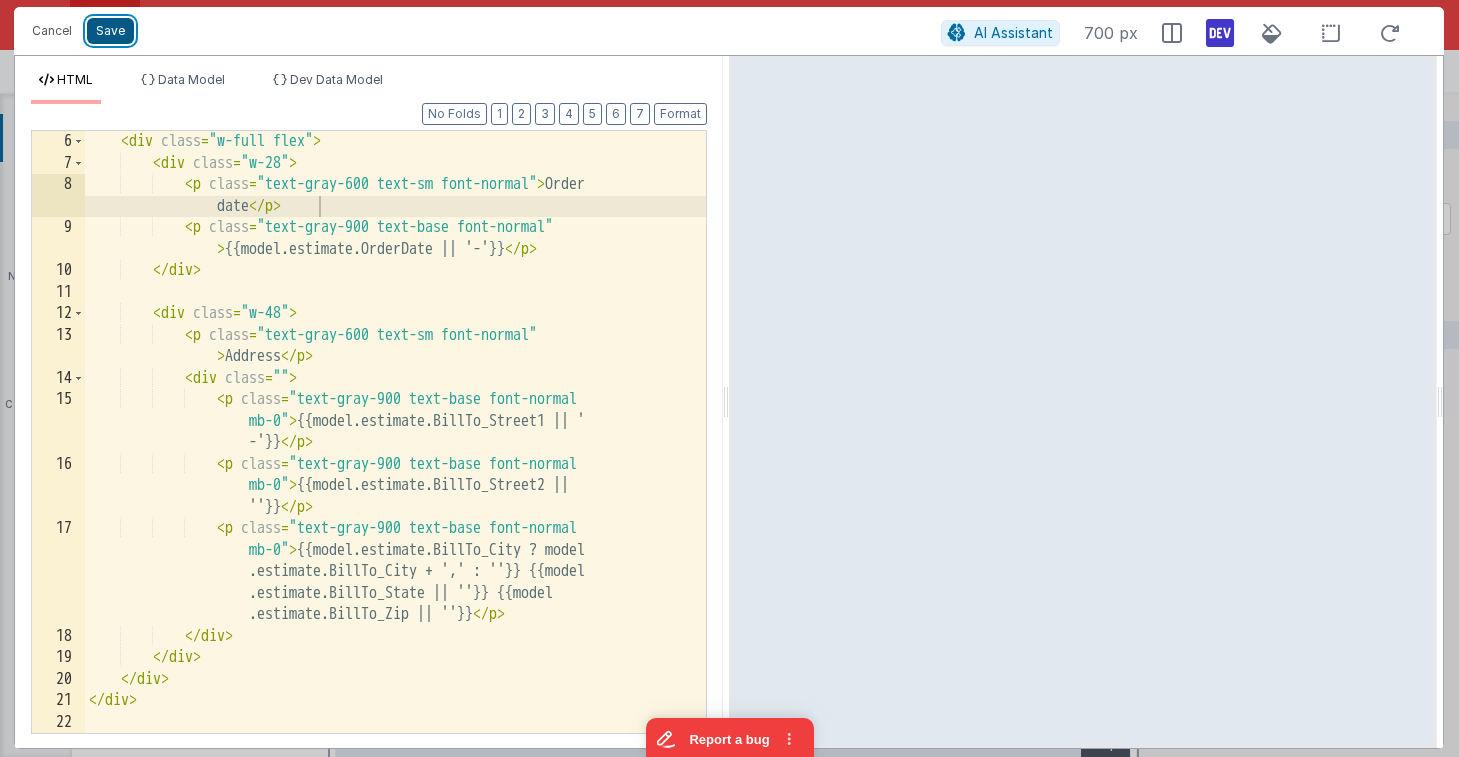 click on "Save" at bounding box center [110, 31] 